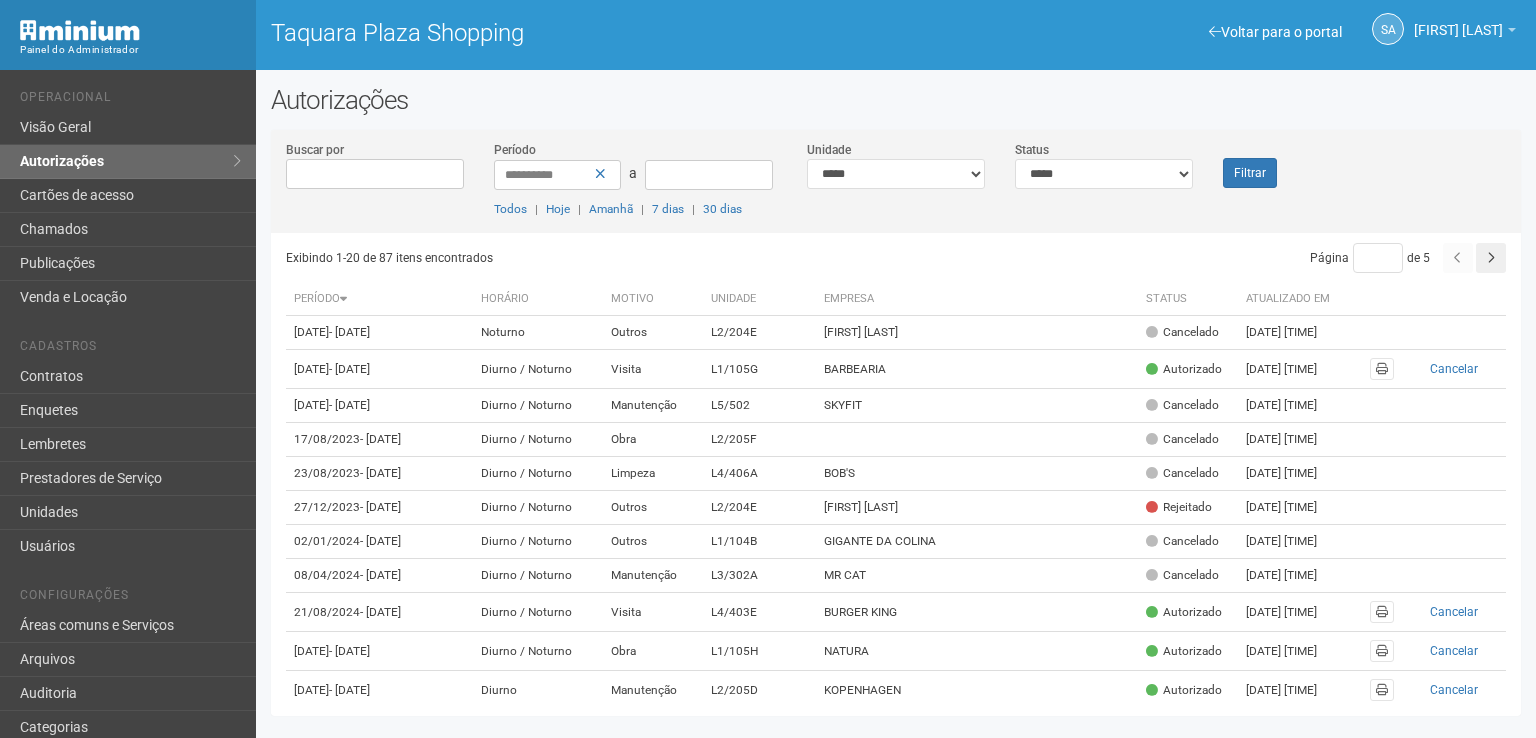 scroll, scrollTop: 0, scrollLeft: 0, axis: both 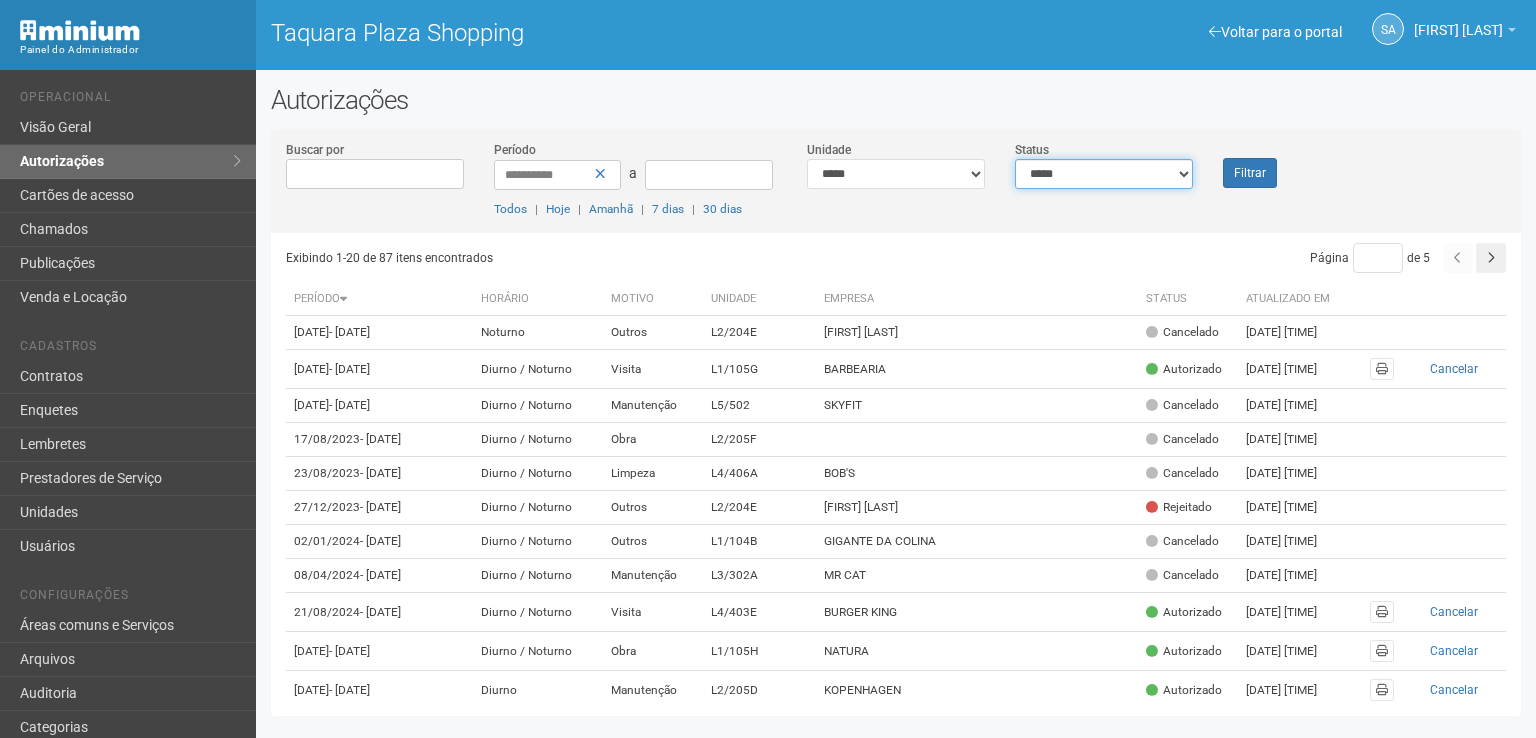 click on "**********" at bounding box center (1104, 174) 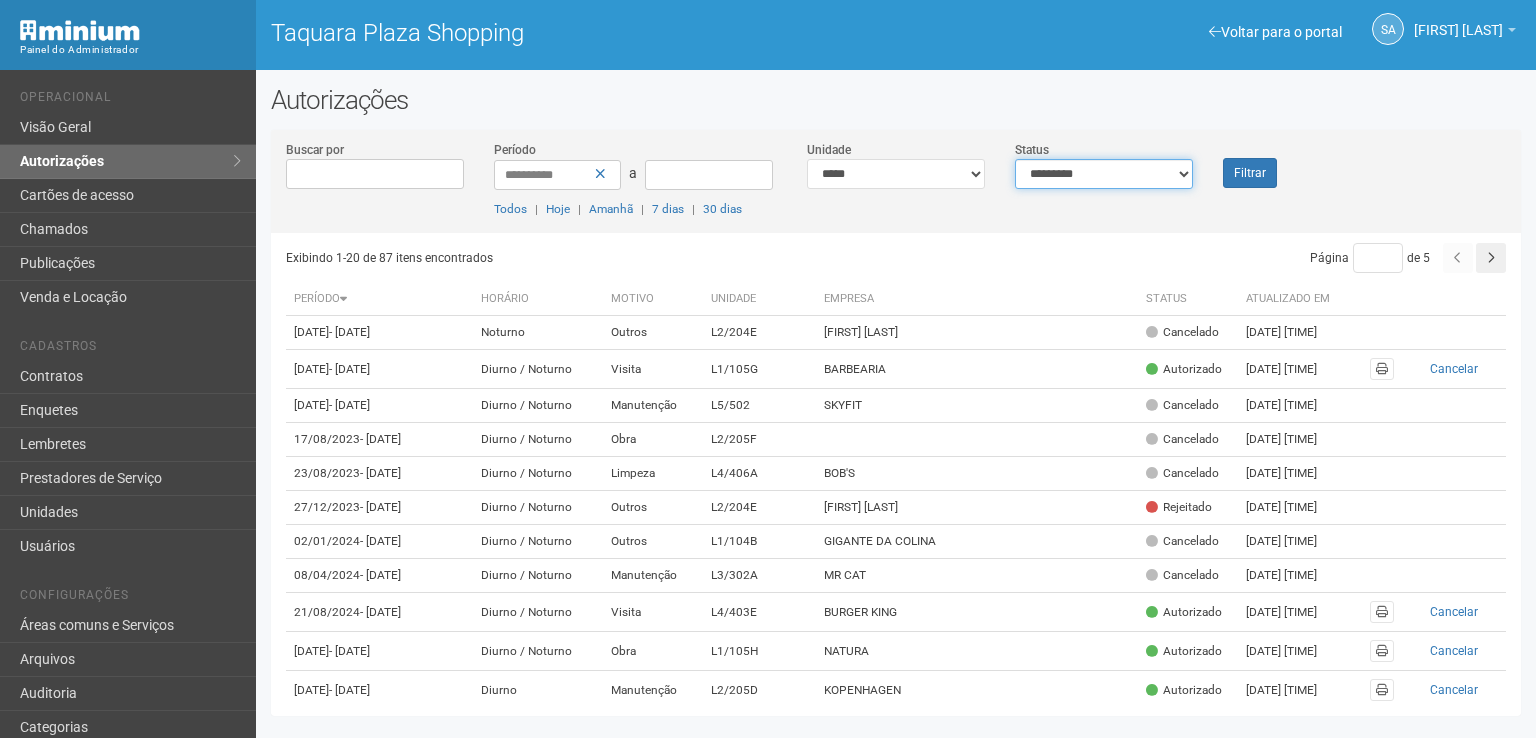 click on "**********" at bounding box center [1104, 174] 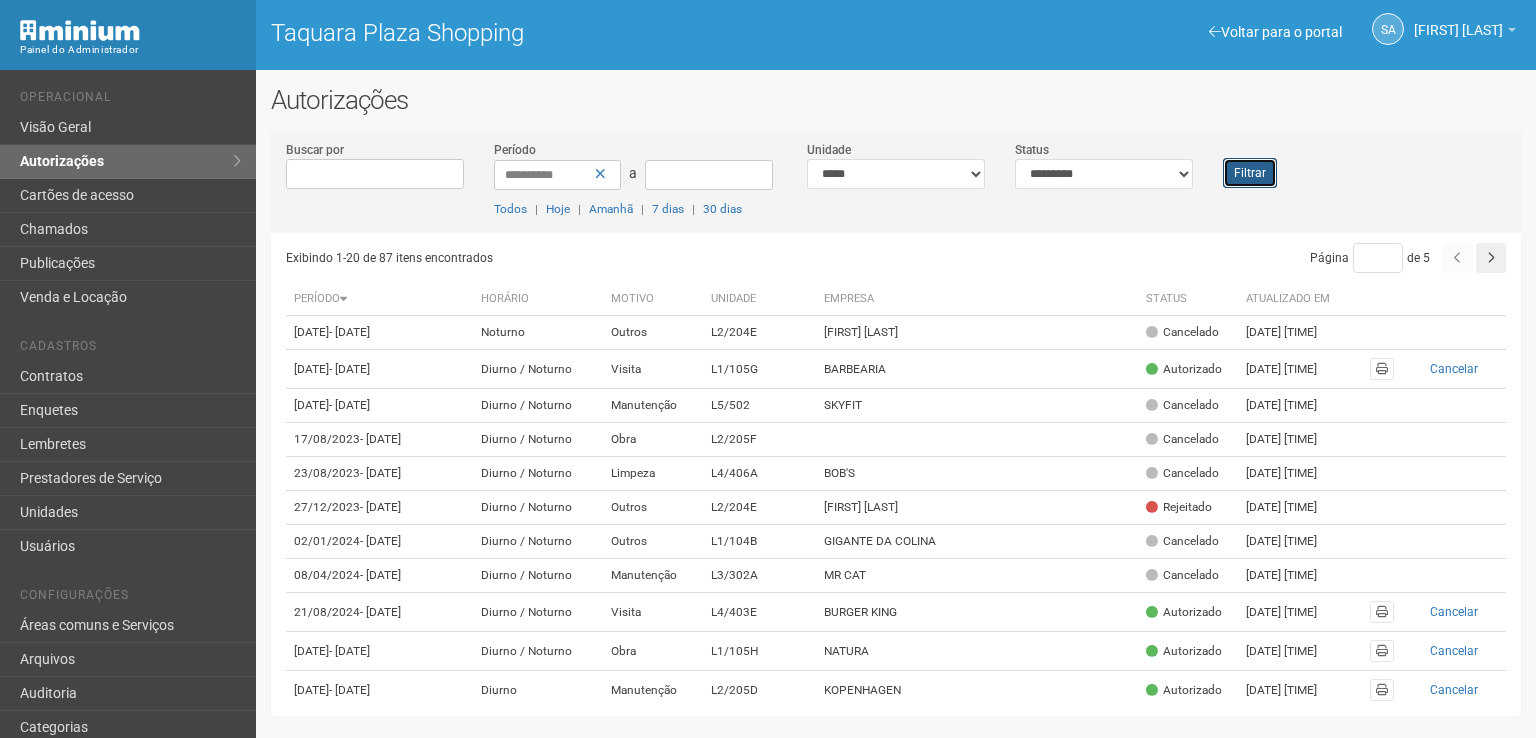 click on "Filtrar" at bounding box center [1250, 173] 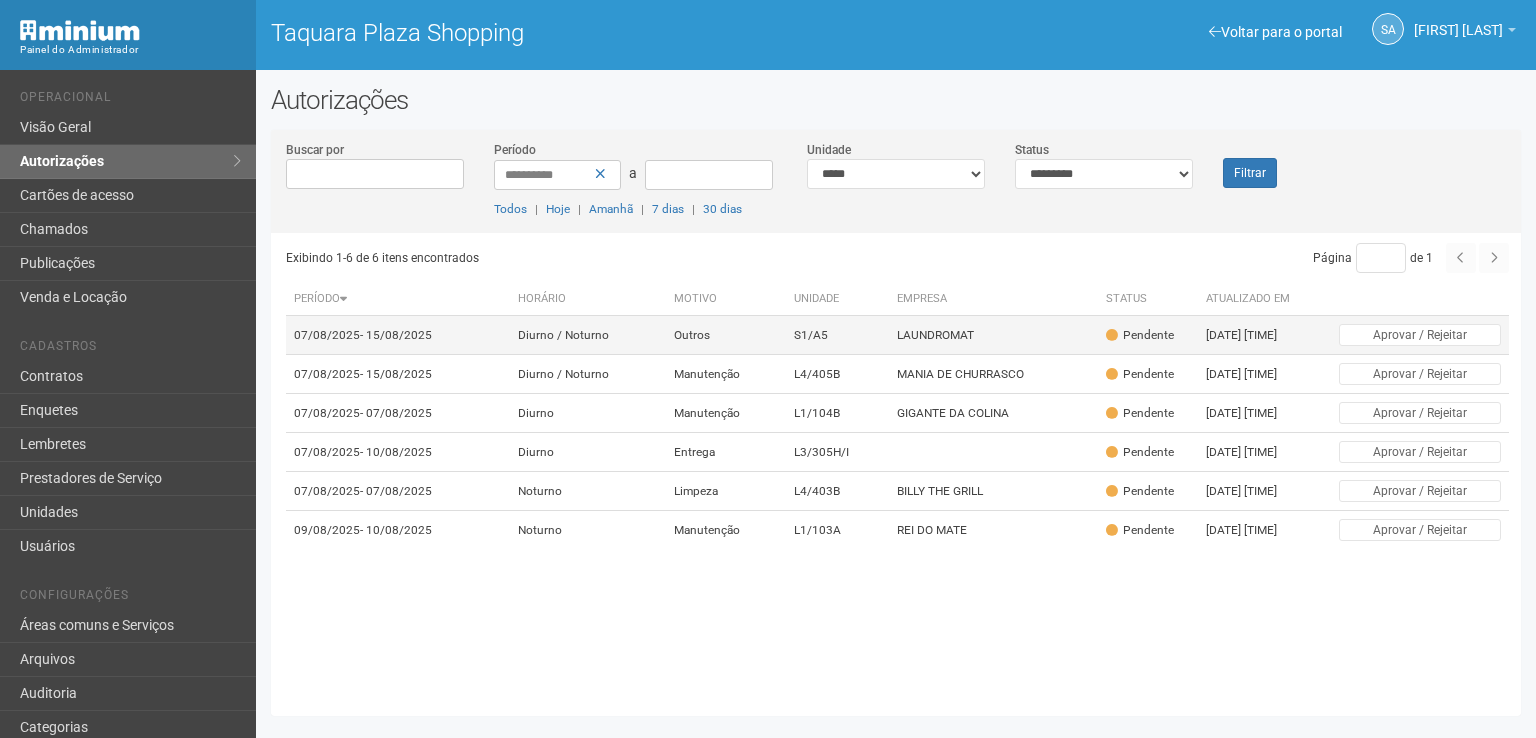 scroll, scrollTop: 0, scrollLeft: 0, axis: both 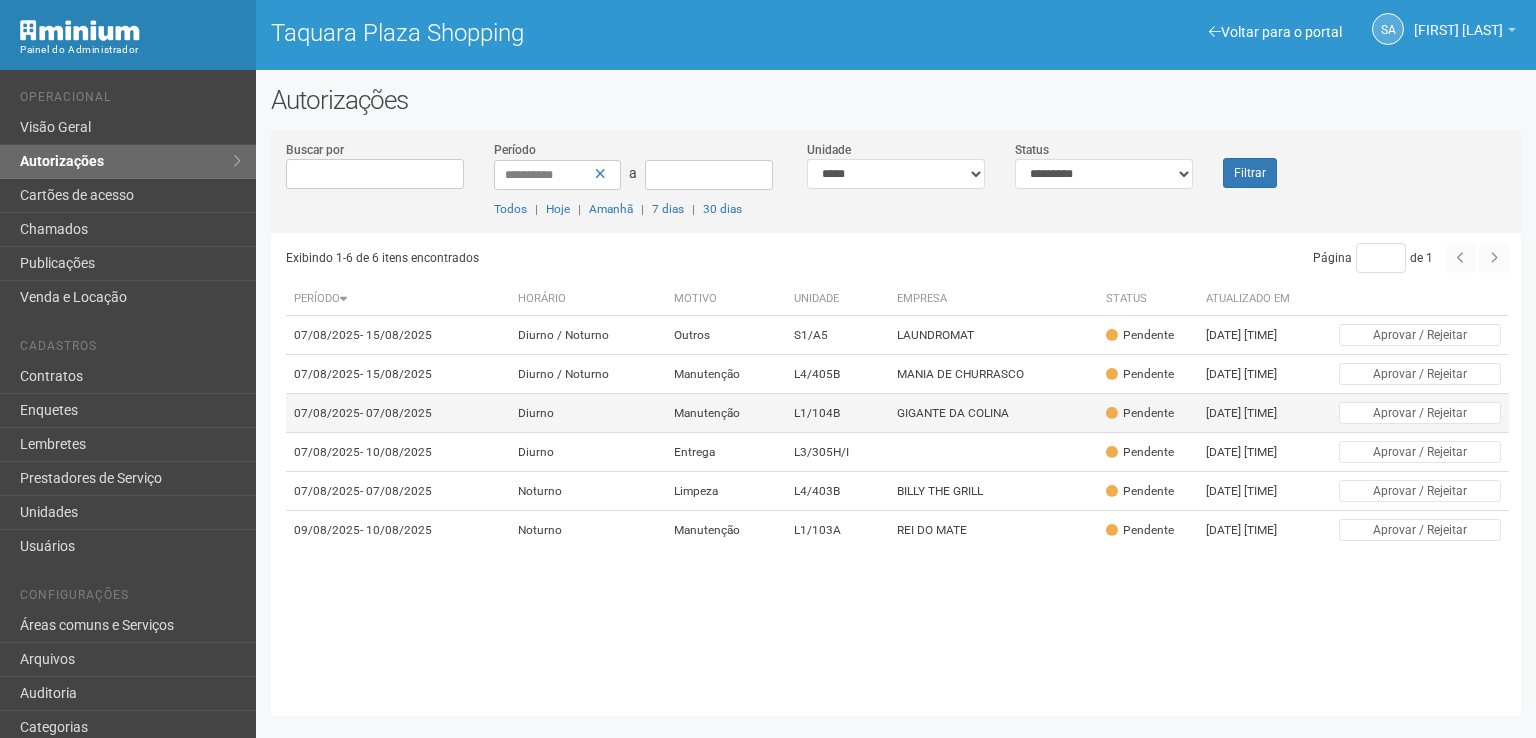 click on "GIGANTE DA COLINA" at bounding box center [993, 413] 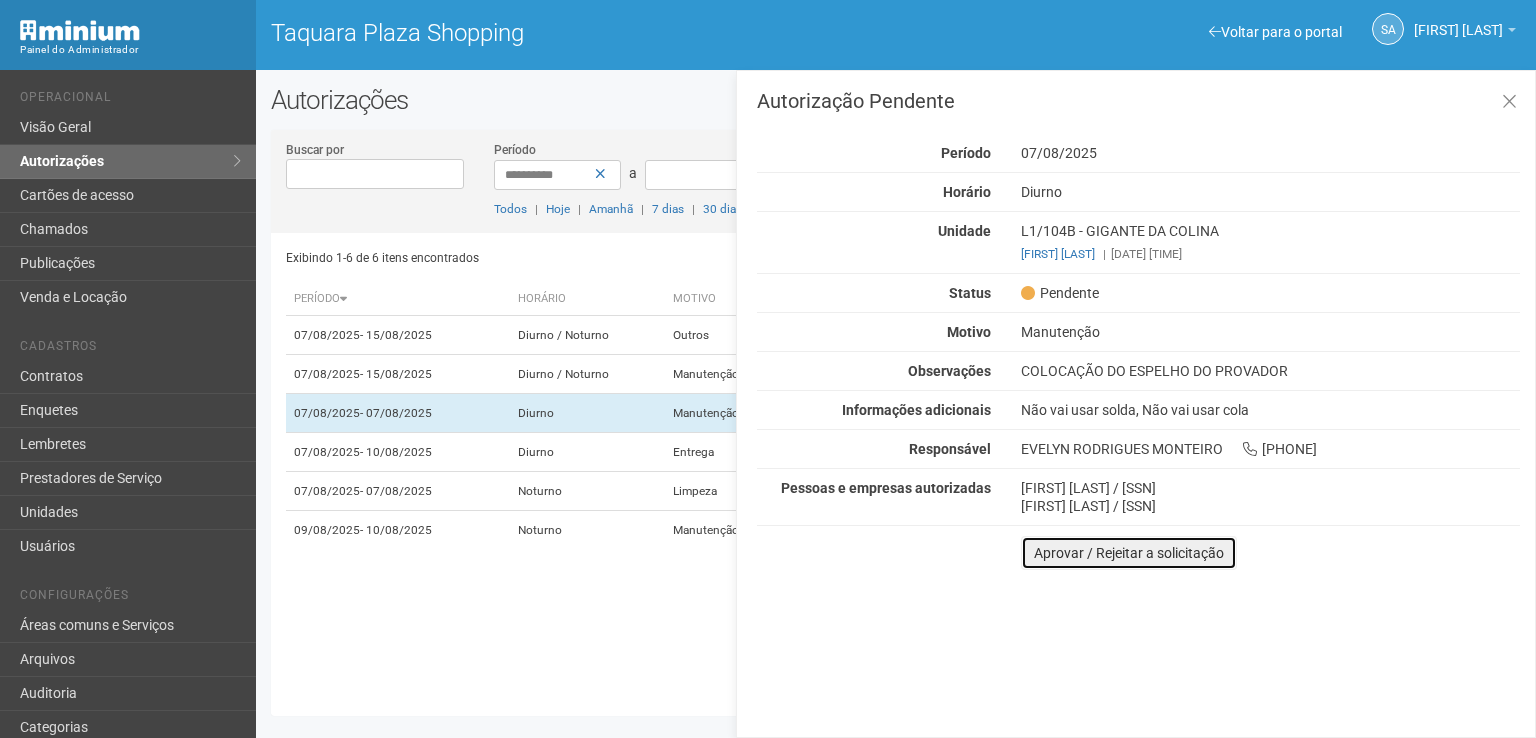 click on "Aprovar / Rejeitar a solicitação" at bounding box center (1129, 553) 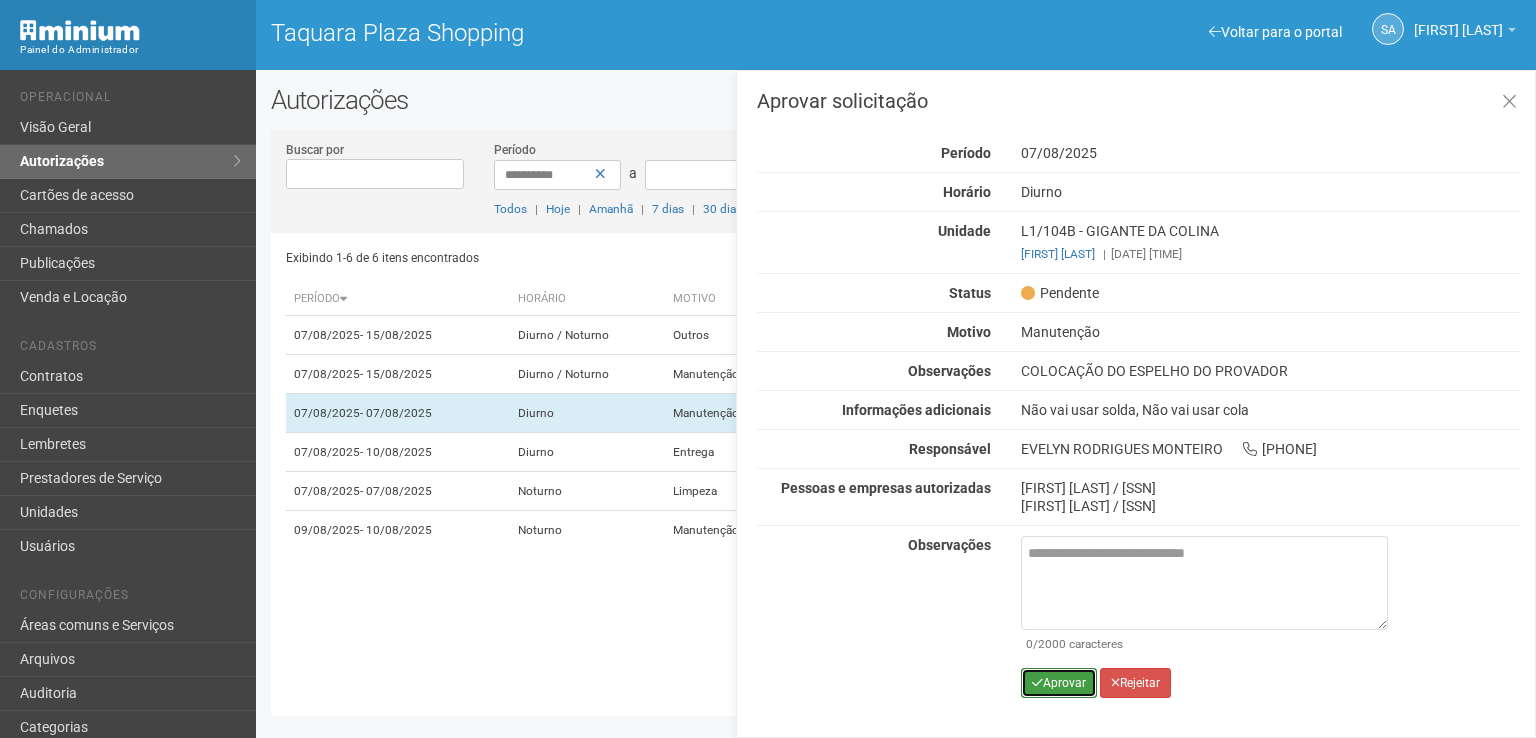 click on "Aprovar" at bounding box center (1059, 683) 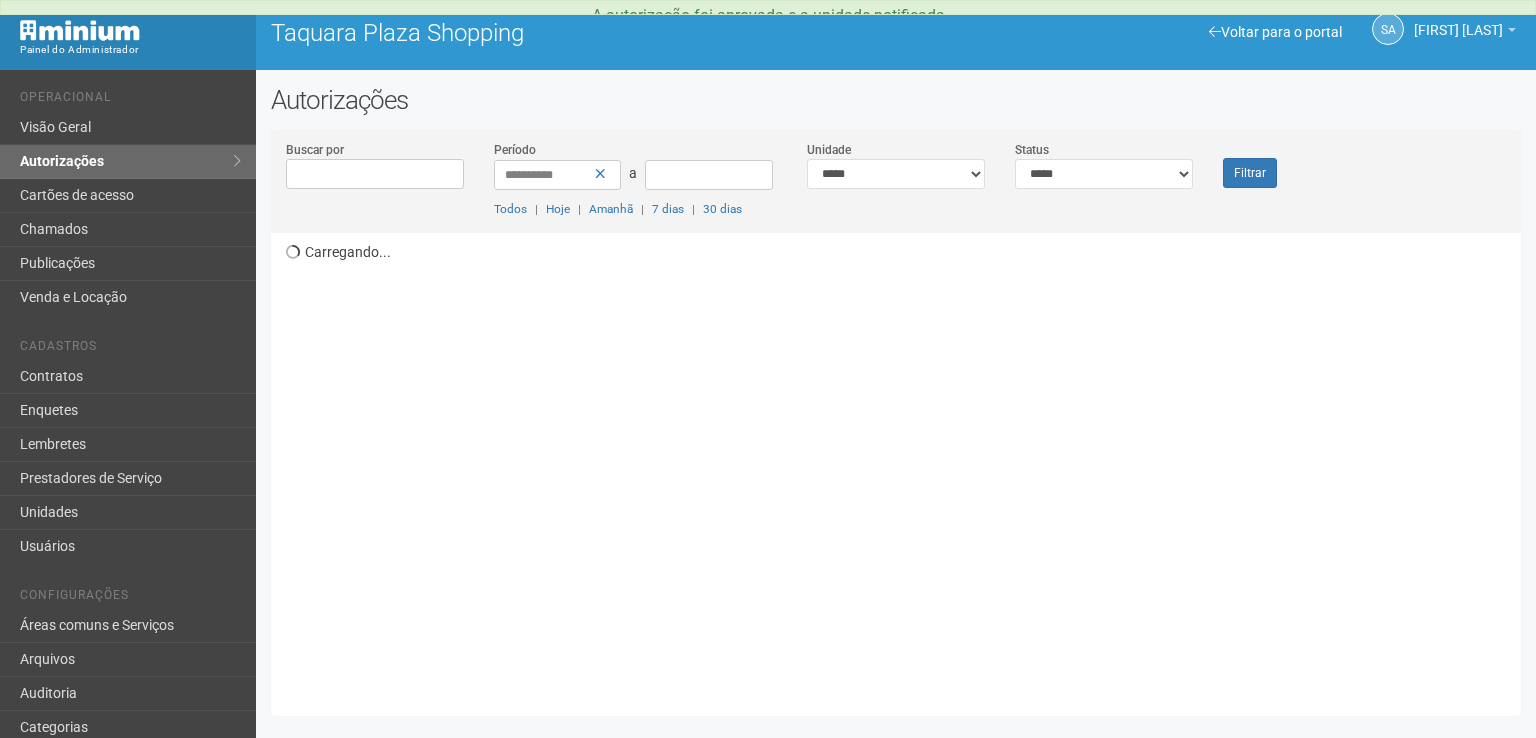 scroll, scrollTop: 0, scrollLeft: 0, axis: both 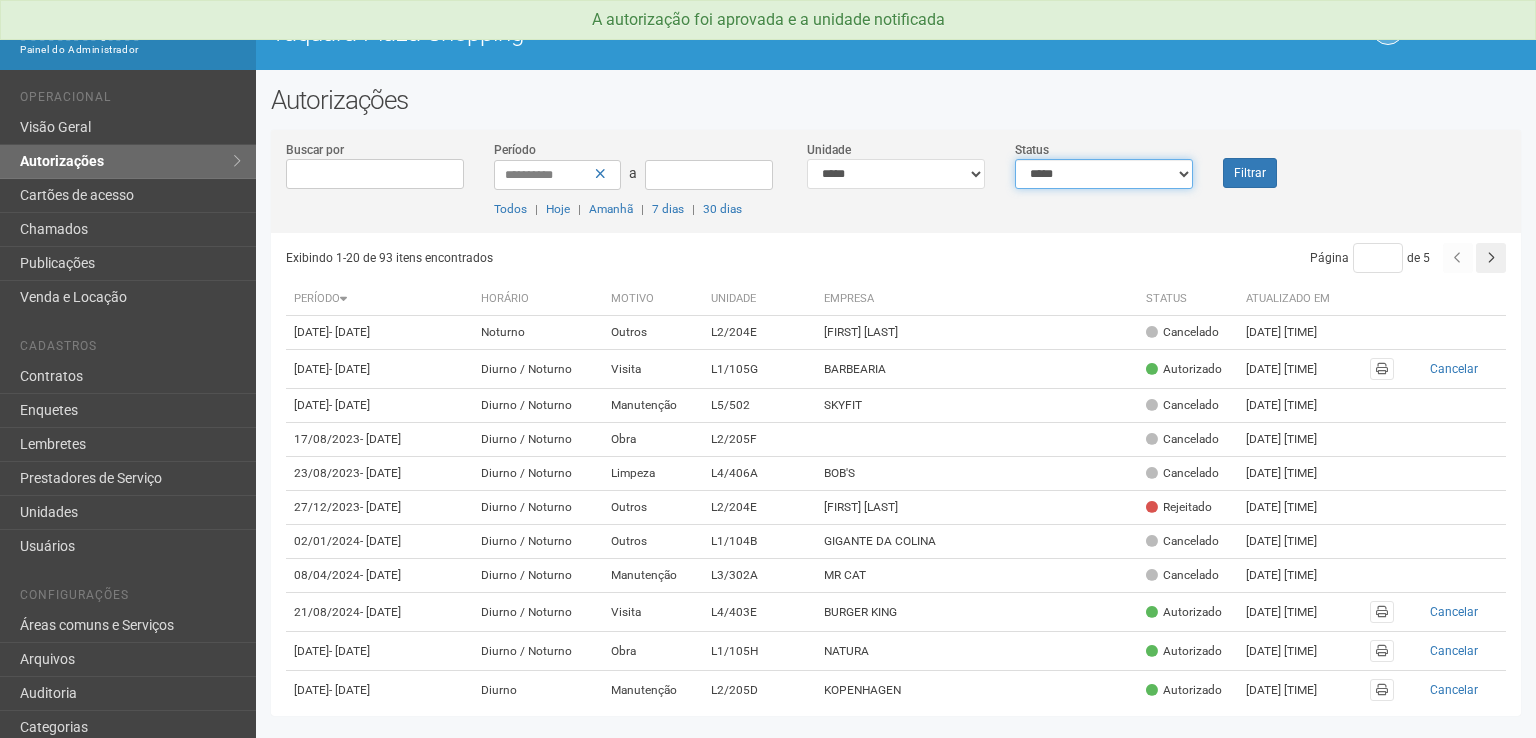 click on "**********" at bounding box center [1104, 174] 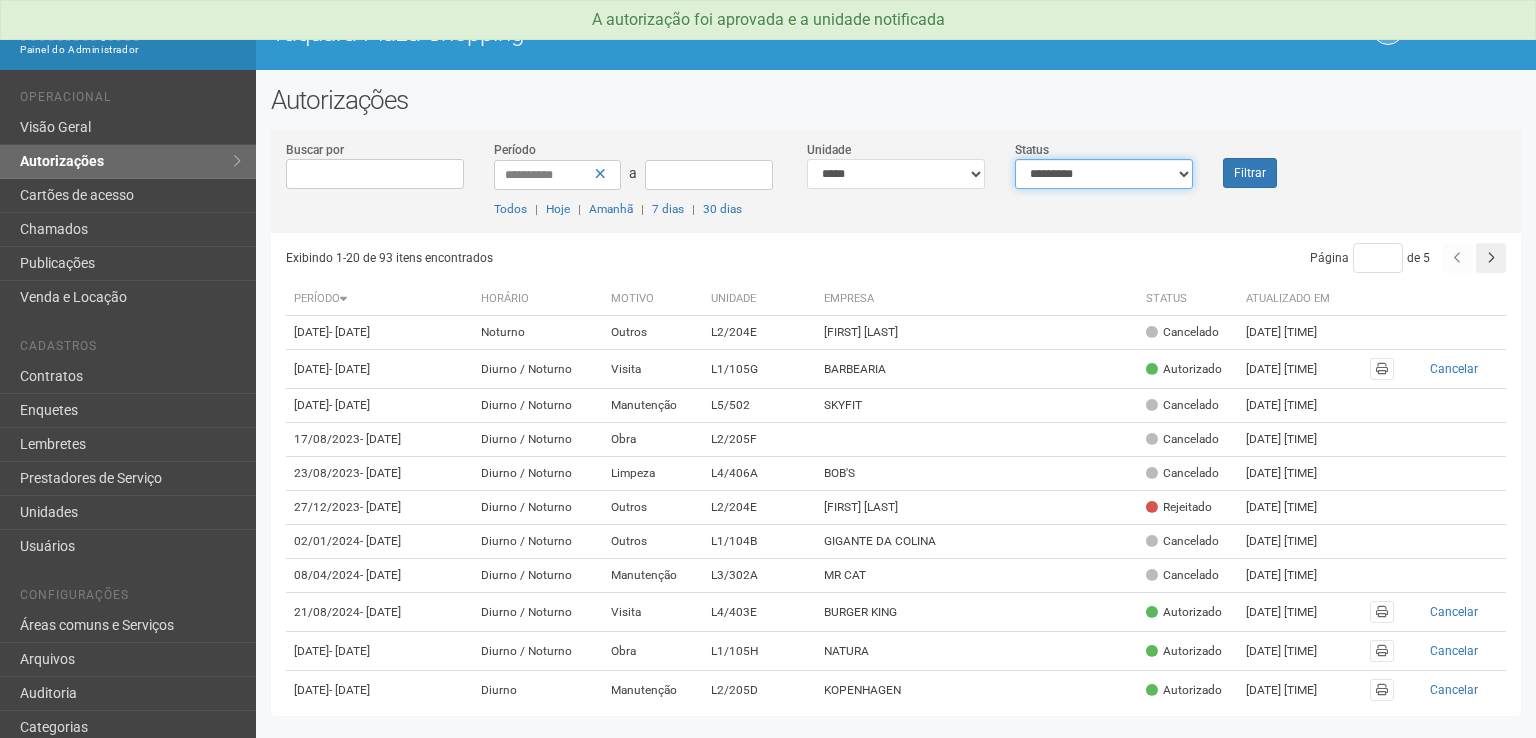 click on "**********" at bounding box center (1104, 174) 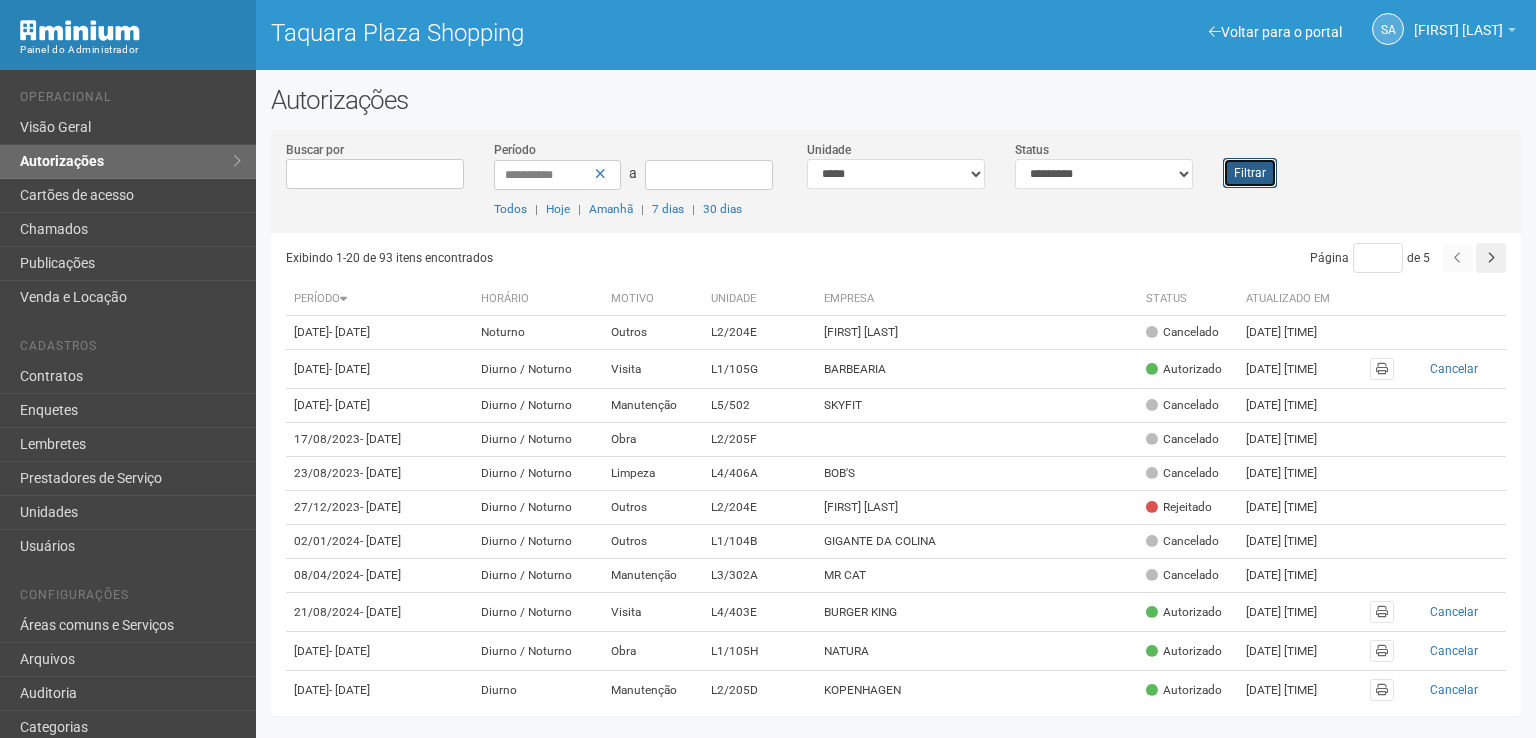 click on "Filtrar" at bounding box center [1250, 173] 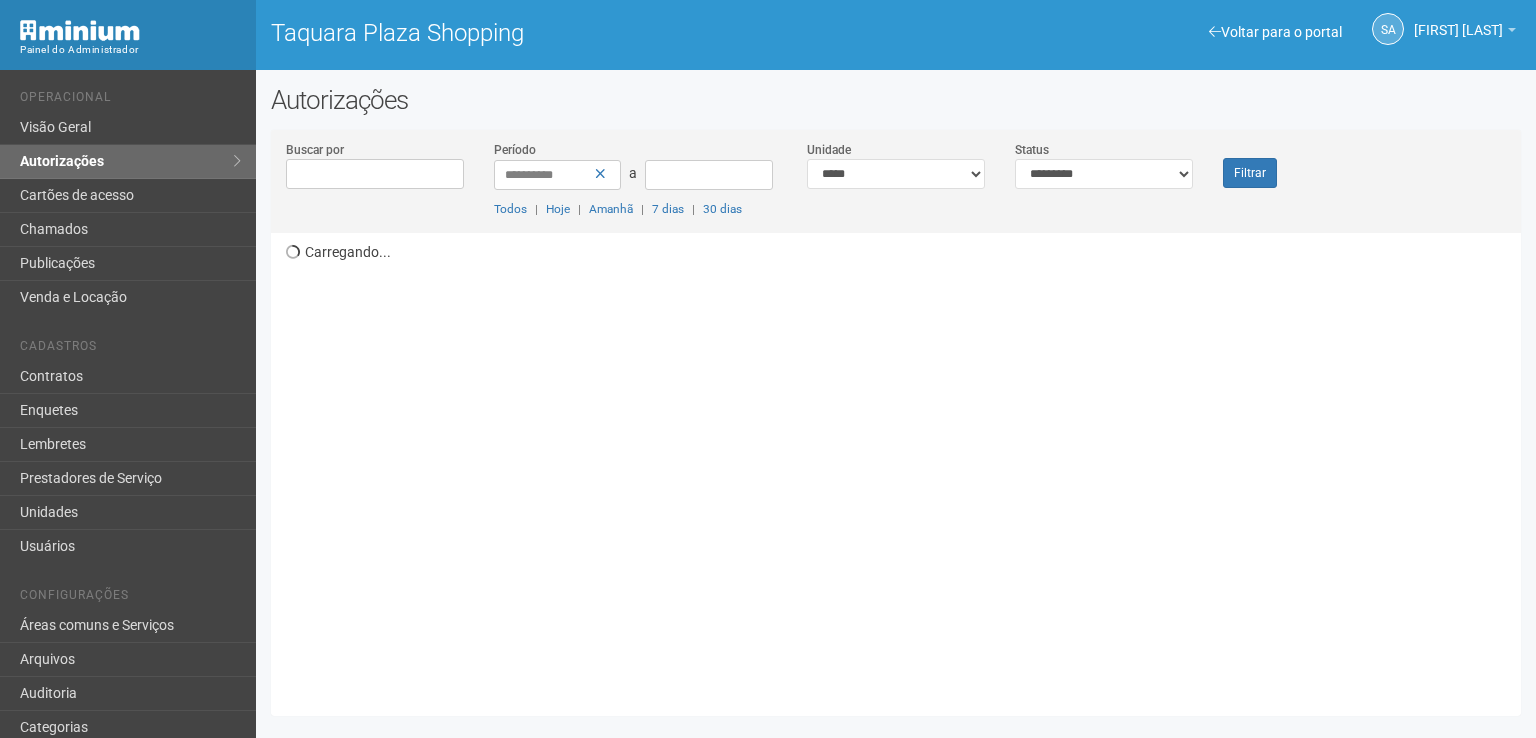 scroll, scrollTop: 0, scrollLeft: 0, axis: both 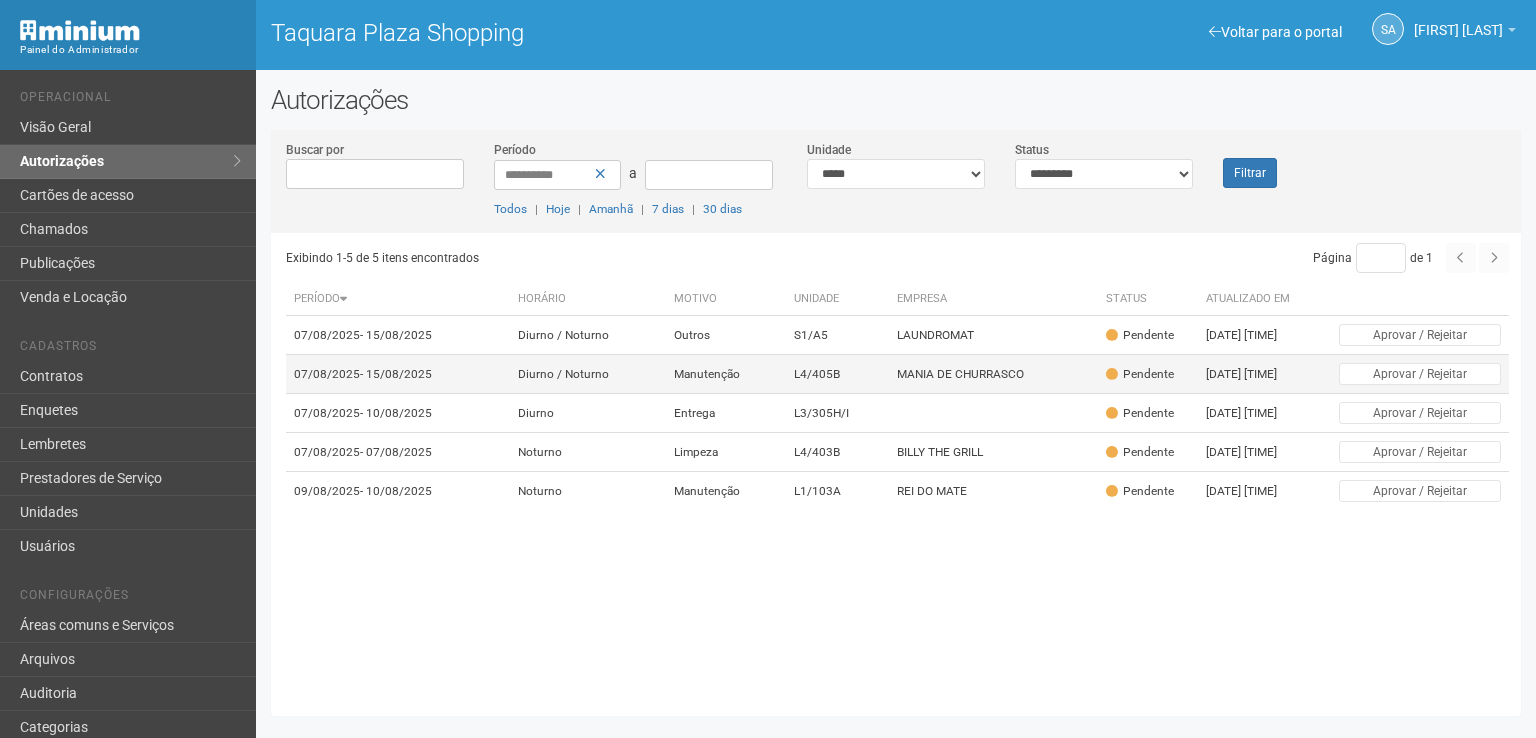 click on "MANIA DE CHURRASCO" at bounding box center [993, 374] 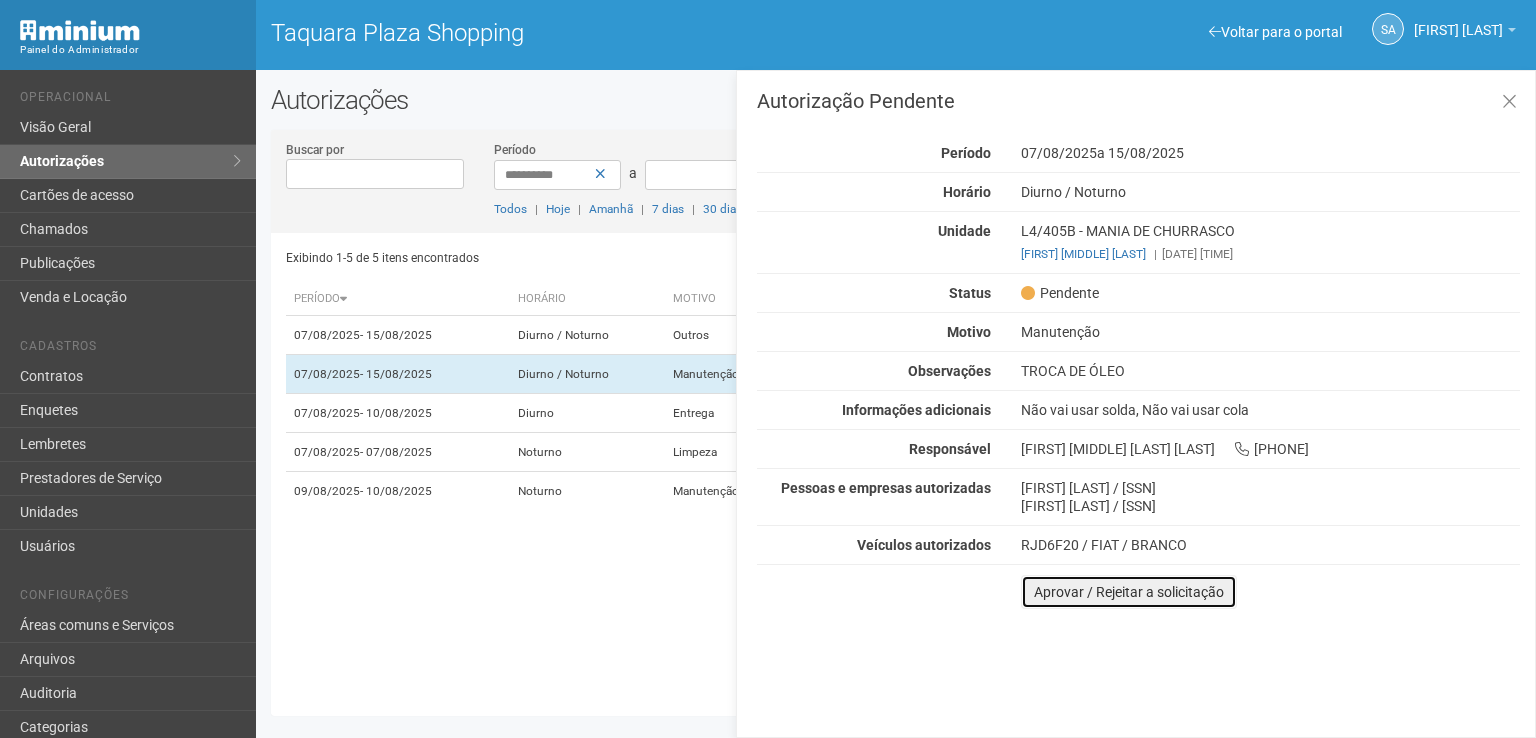 click on "Aprovar / Rejeitar a solicitação" at bounding box center [1129, 592] 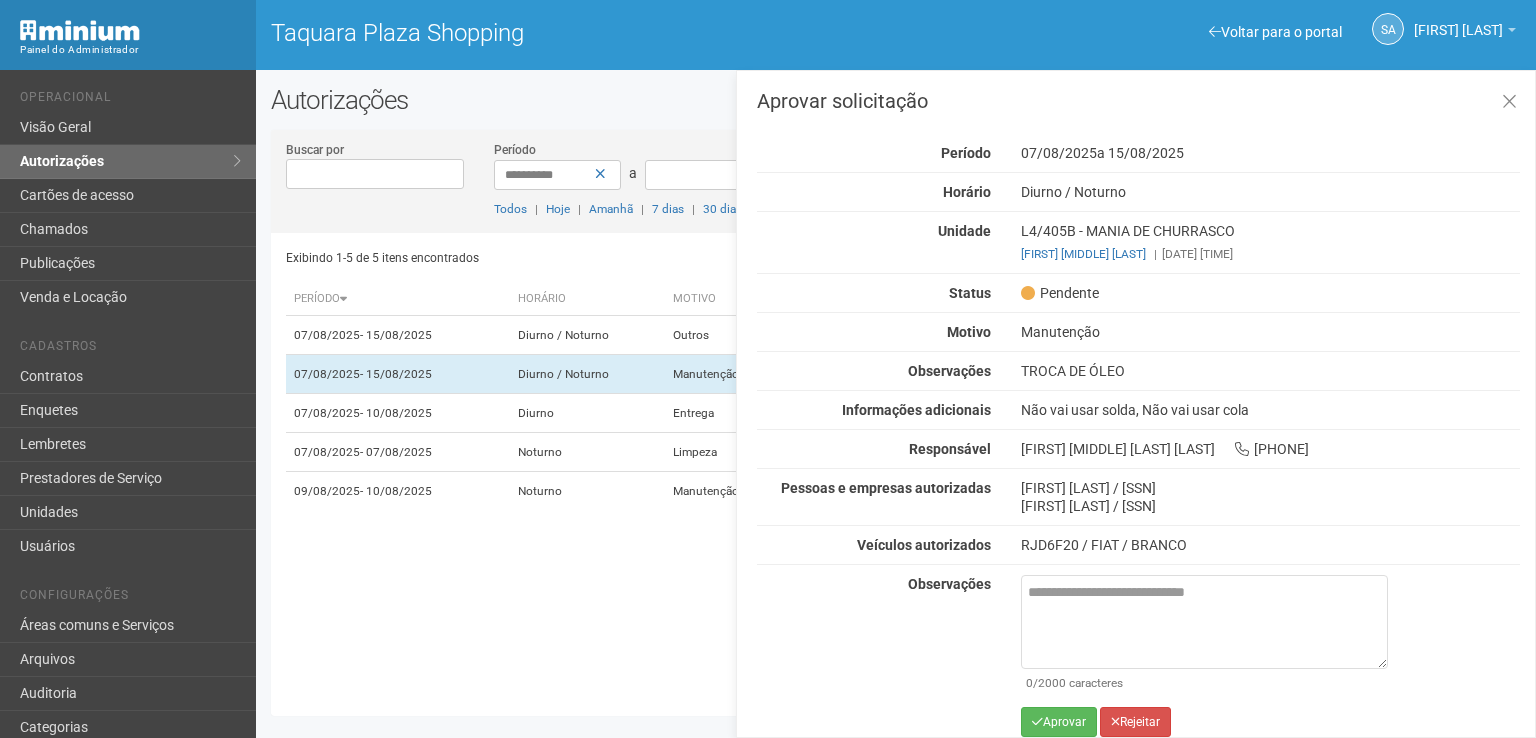 scroll, scrollTop: 12, scrollLeft: 0, axis: vertical 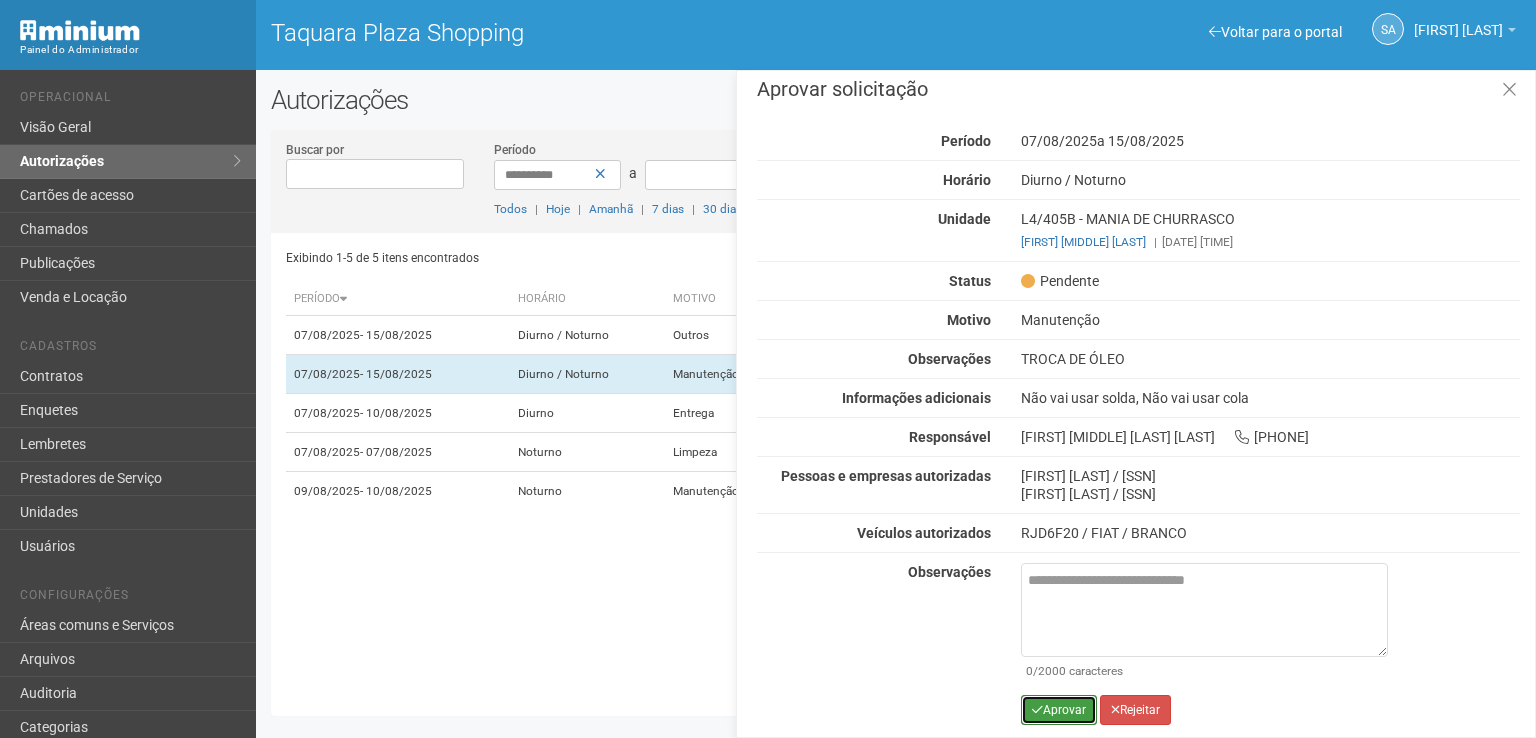 click on "Aprovar" at bounding box center [1059, 710] 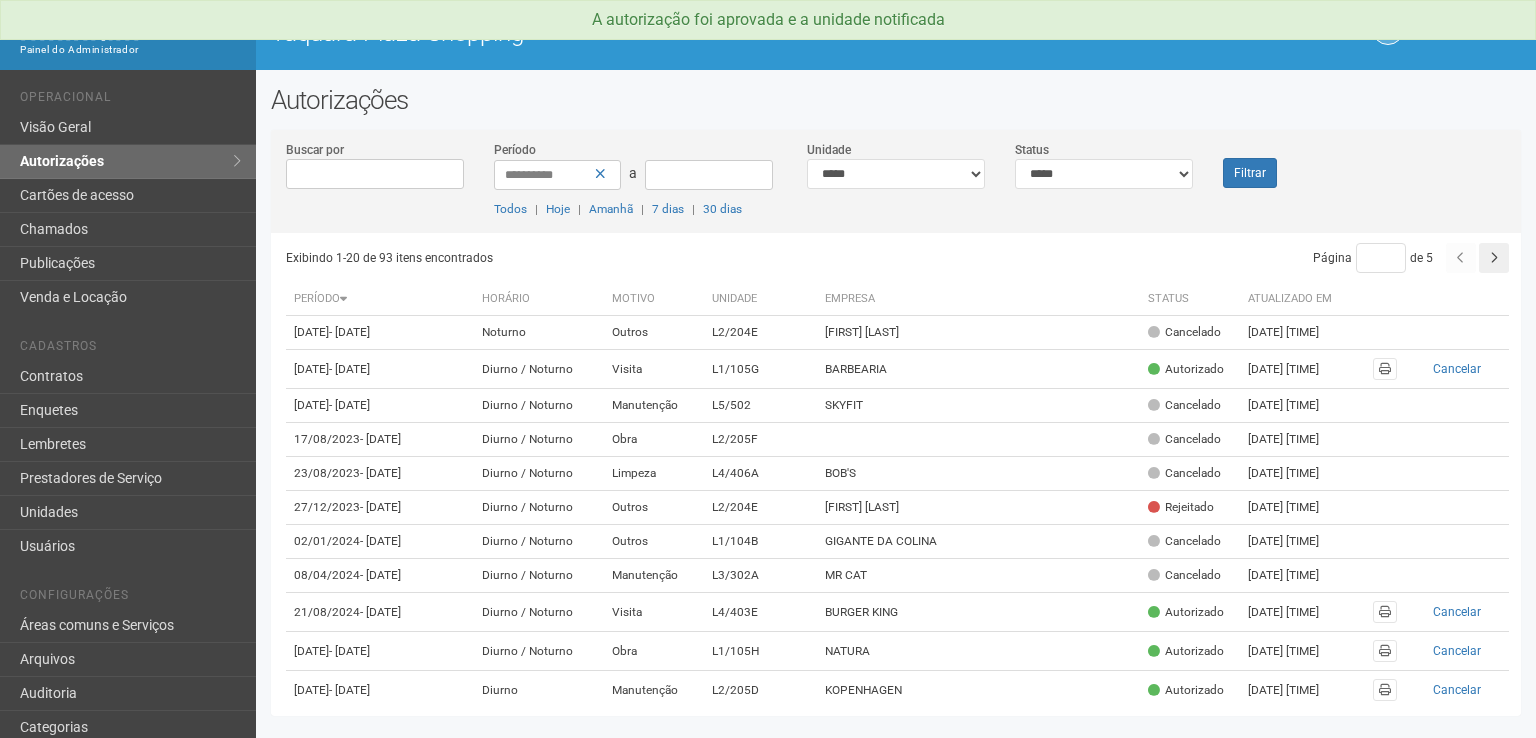 scroll, scrollTop: 0, scrollLeft: 0, axis: both 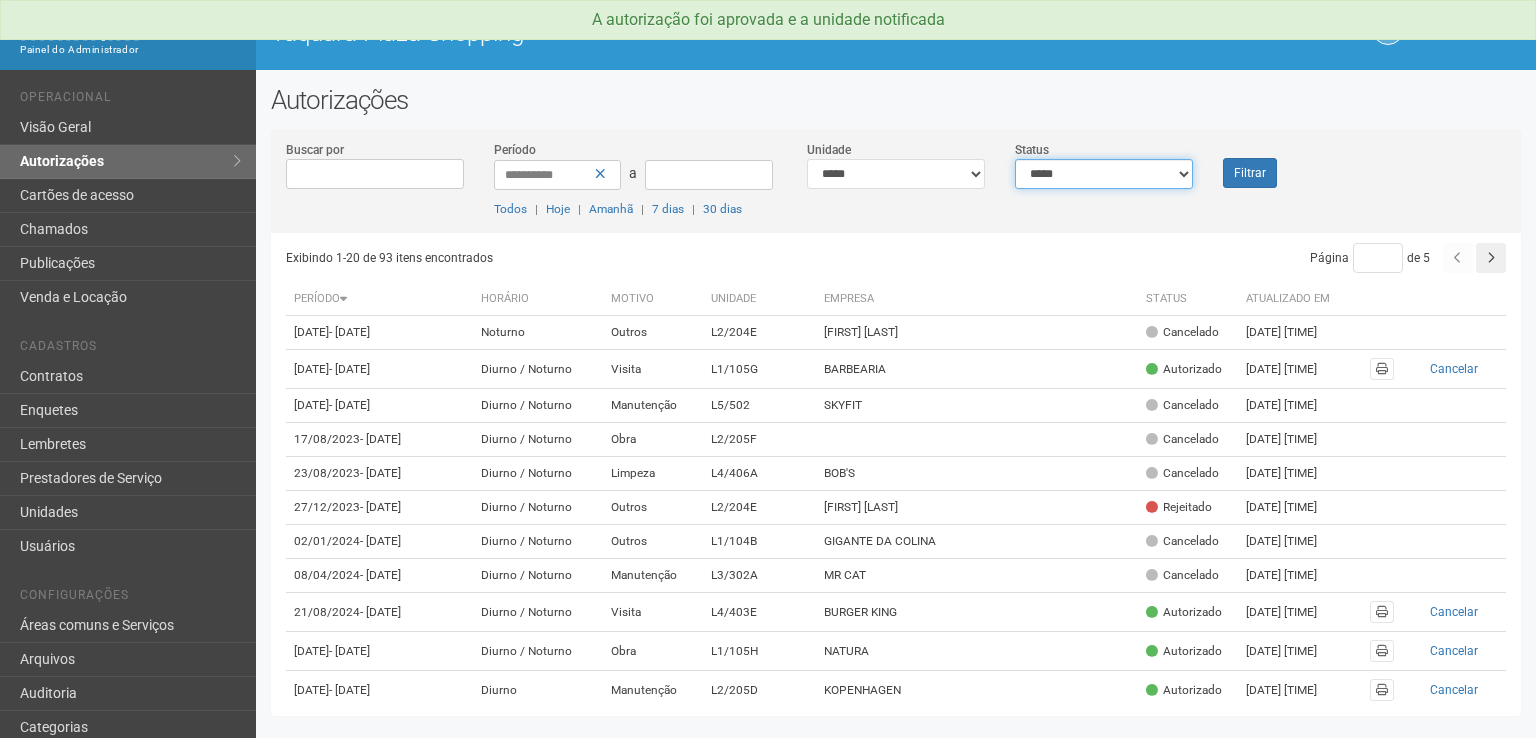 click on "**********" at bounding box center (1104, 174) 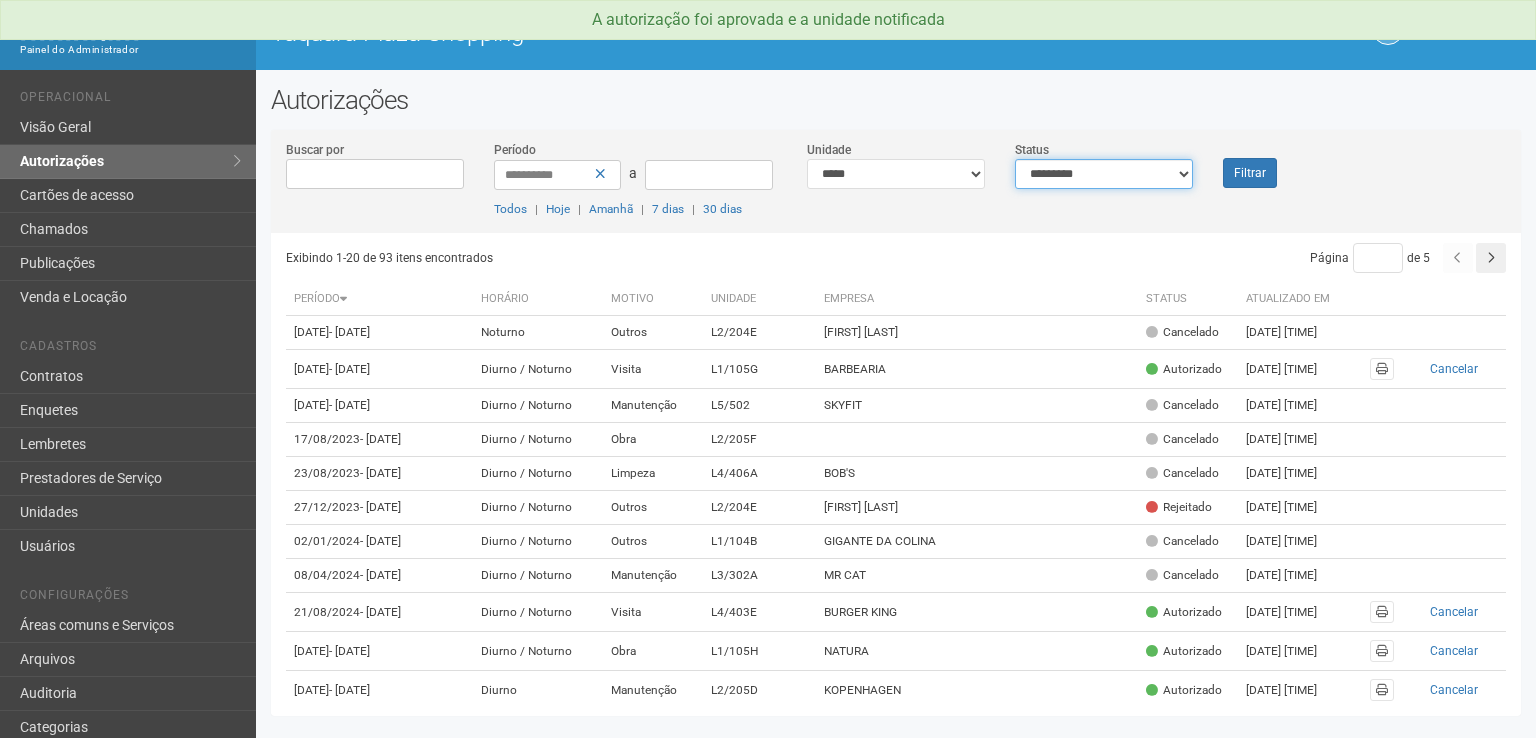 click on "**********" at bounding box center (1104, 174) 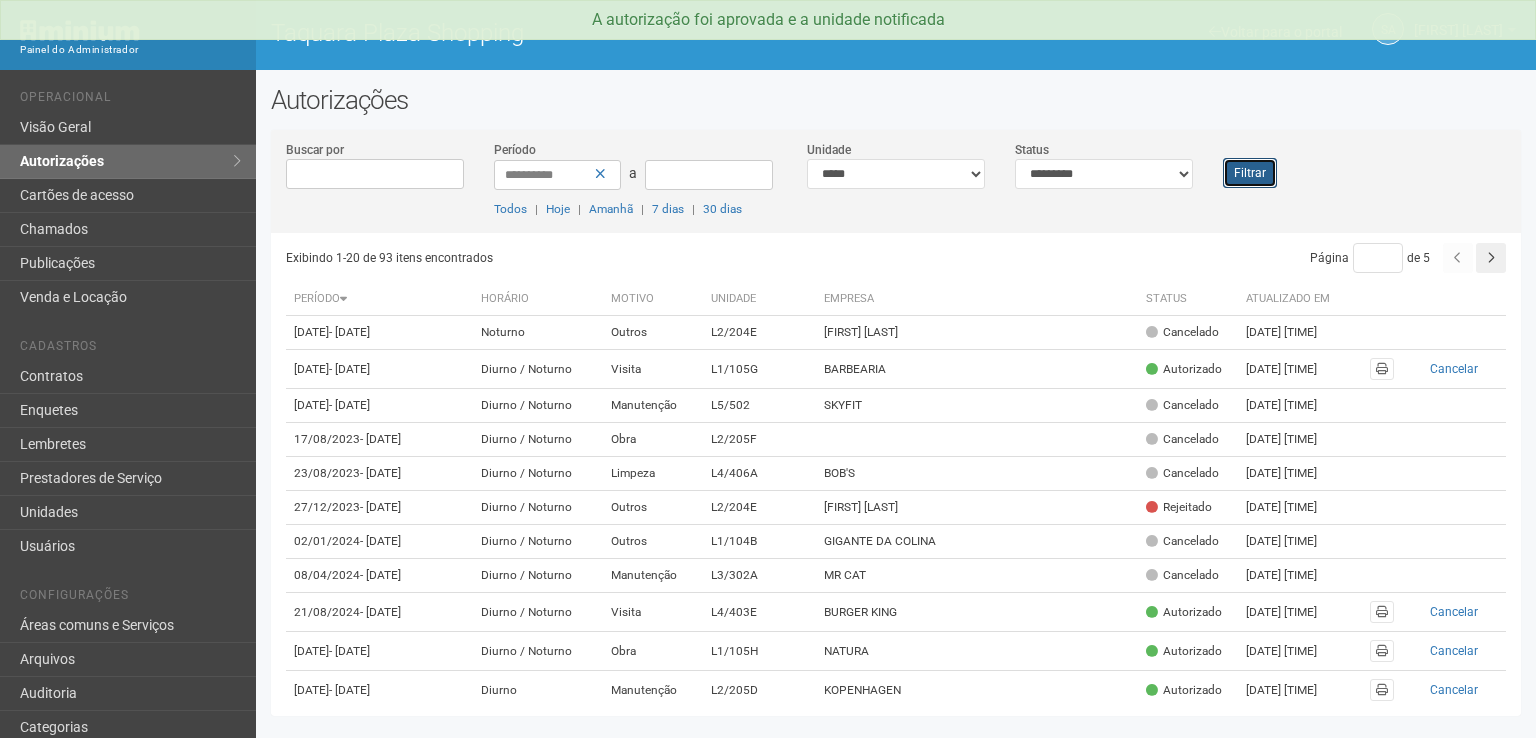 click on "Filtrar" at bounding box center [1250, 173] 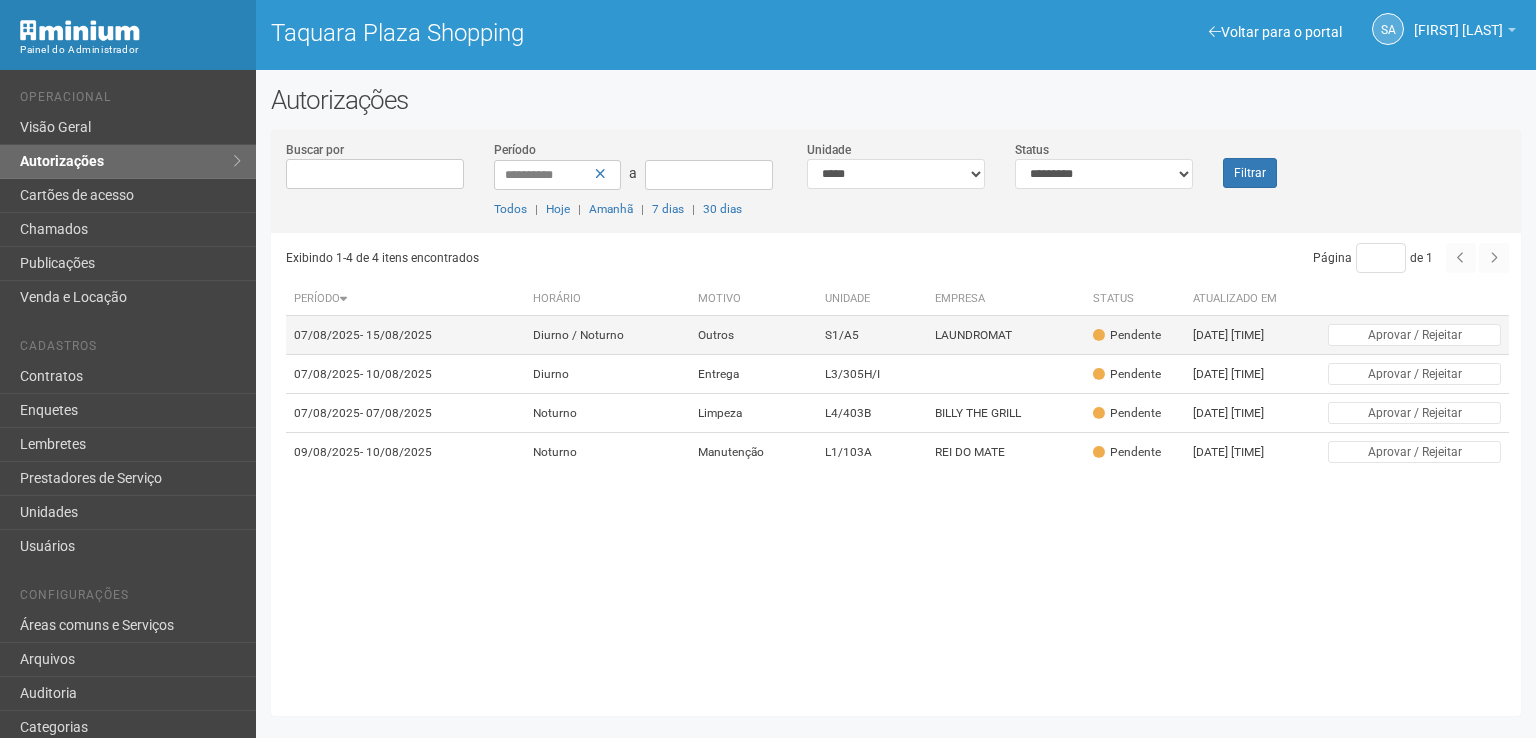 scroll, scrollTop: 0, scrollLeft: 0, axis: both 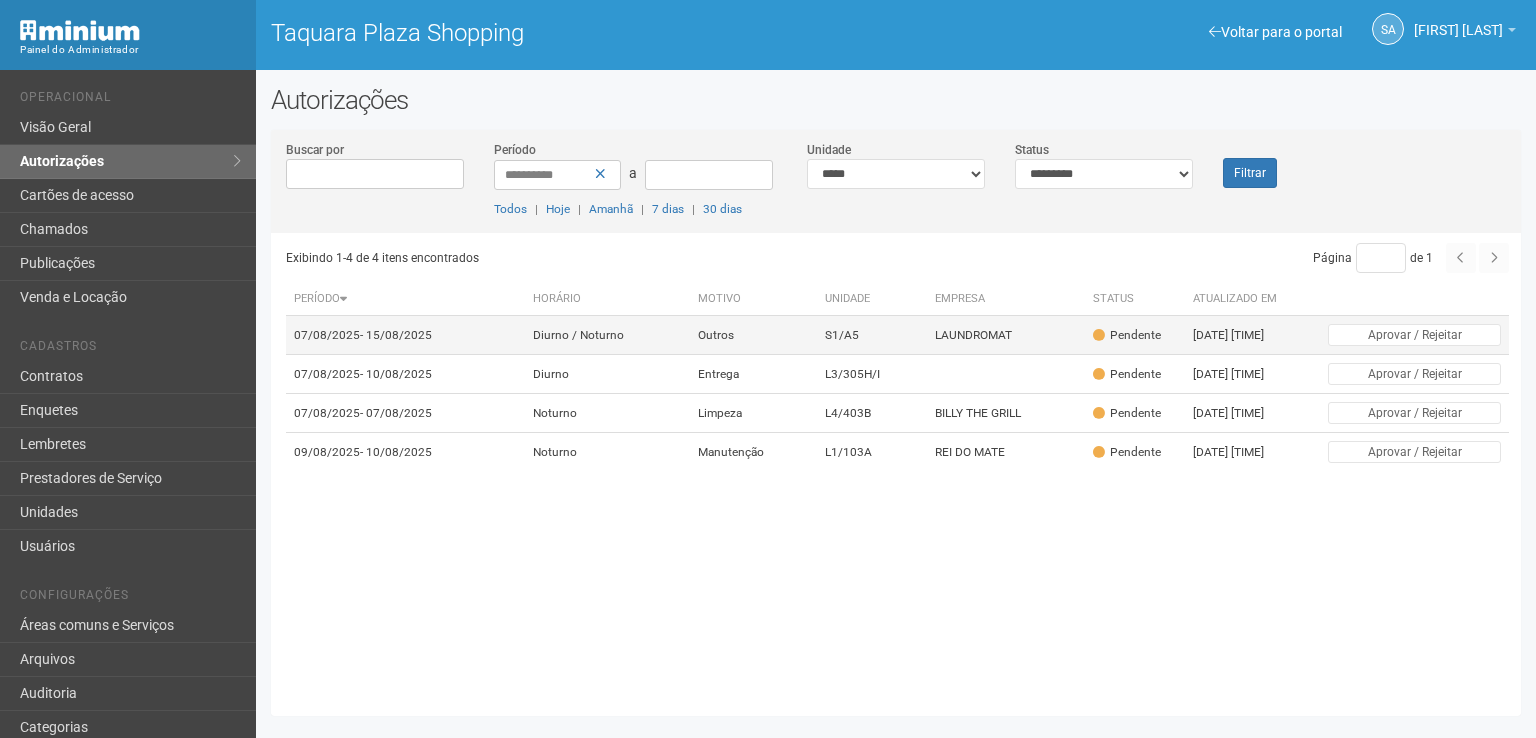 click on "LAUNDROMAT" at bounding box center [1006, 335] 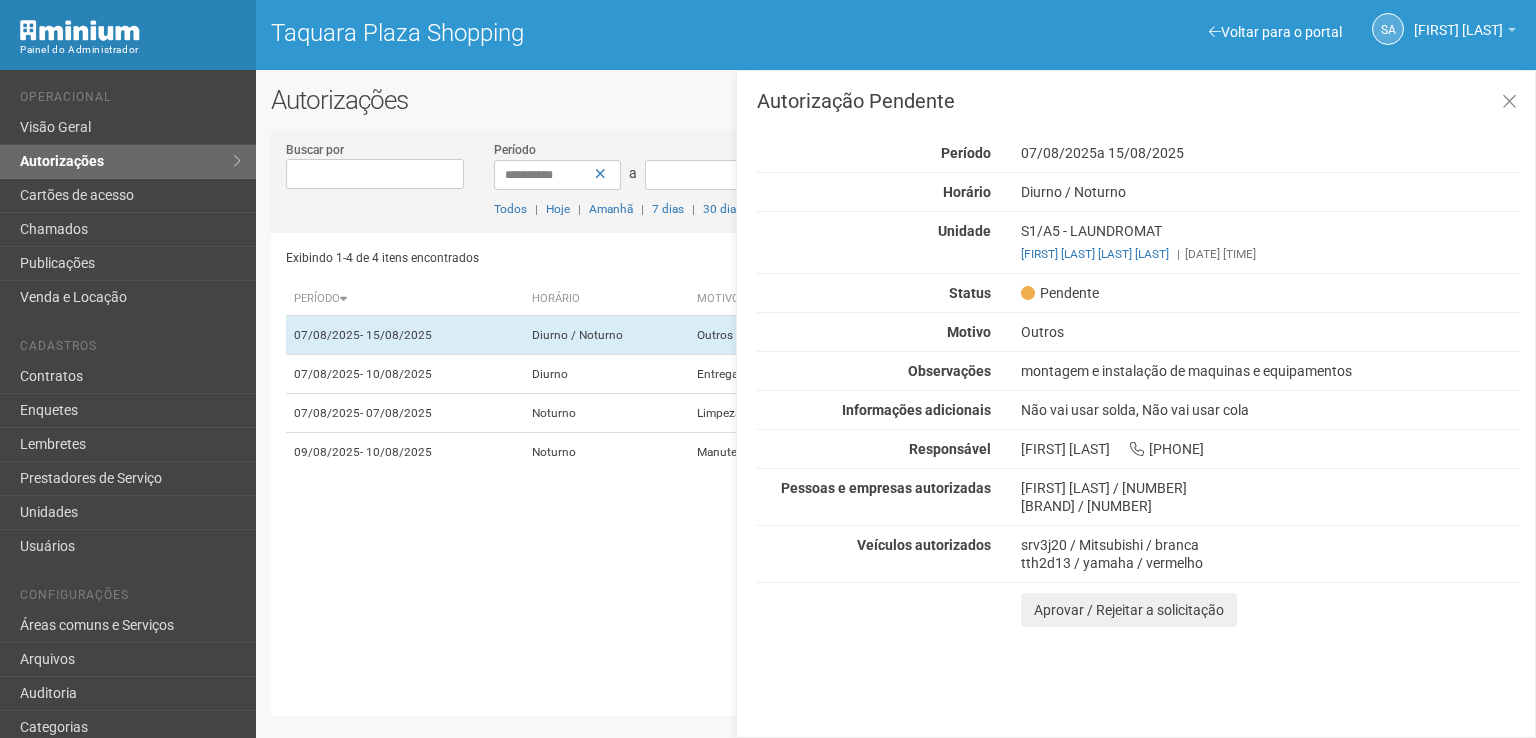 click at bounding box center (1138, 582) 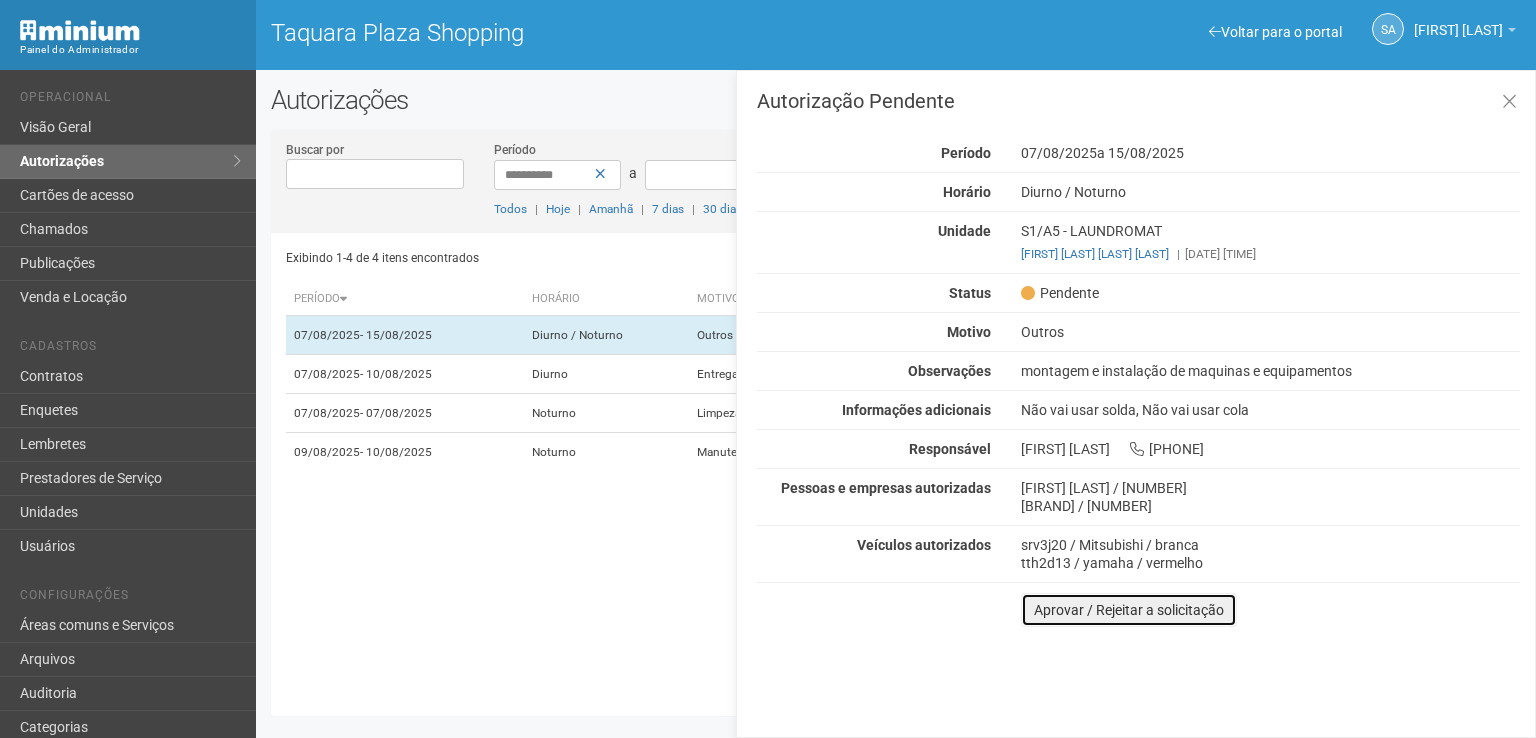 click on "Aprovar / Rejeitar a solicitação" at bounding box center (1129, 610) 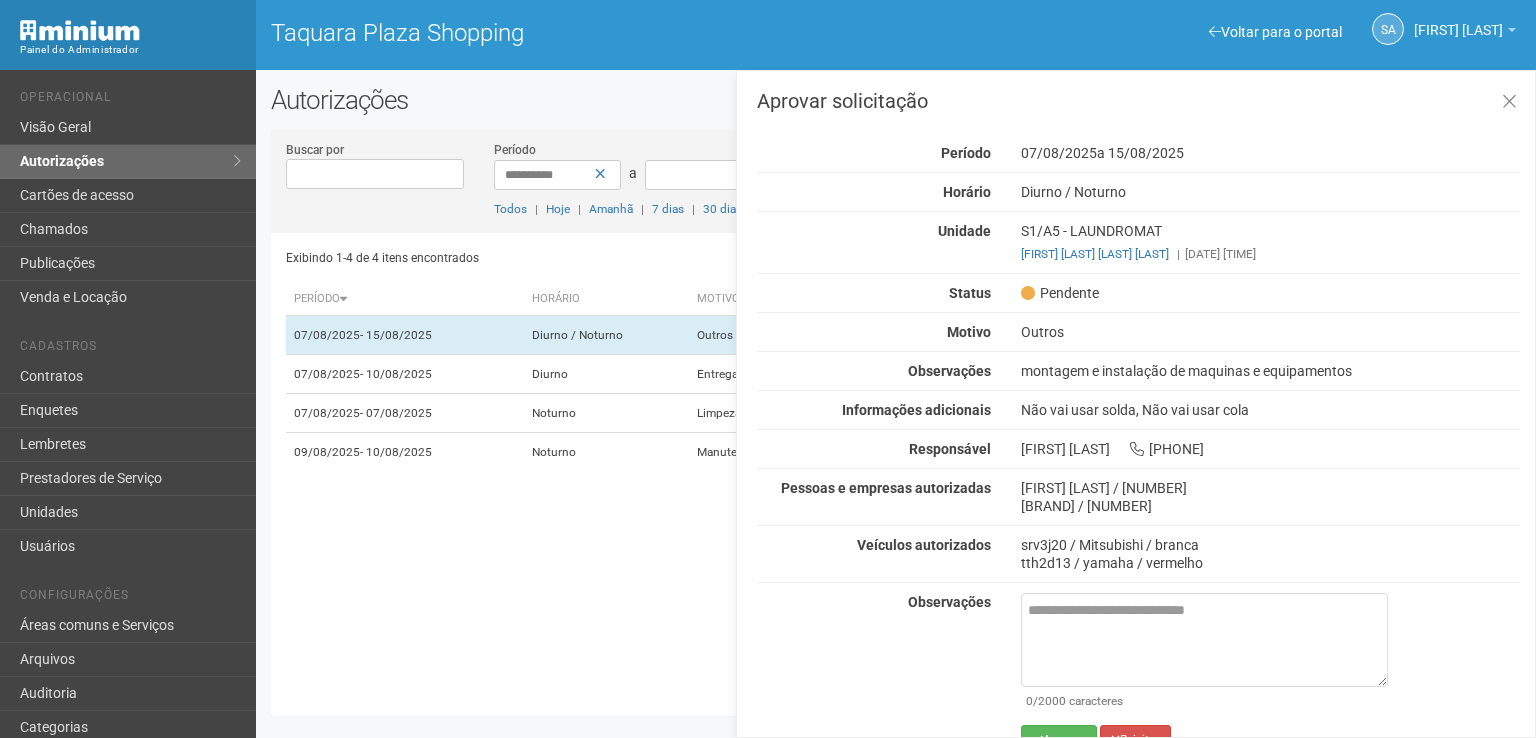 scroll, scrollTop: 29, scrollLeft: 0, axis: vertical 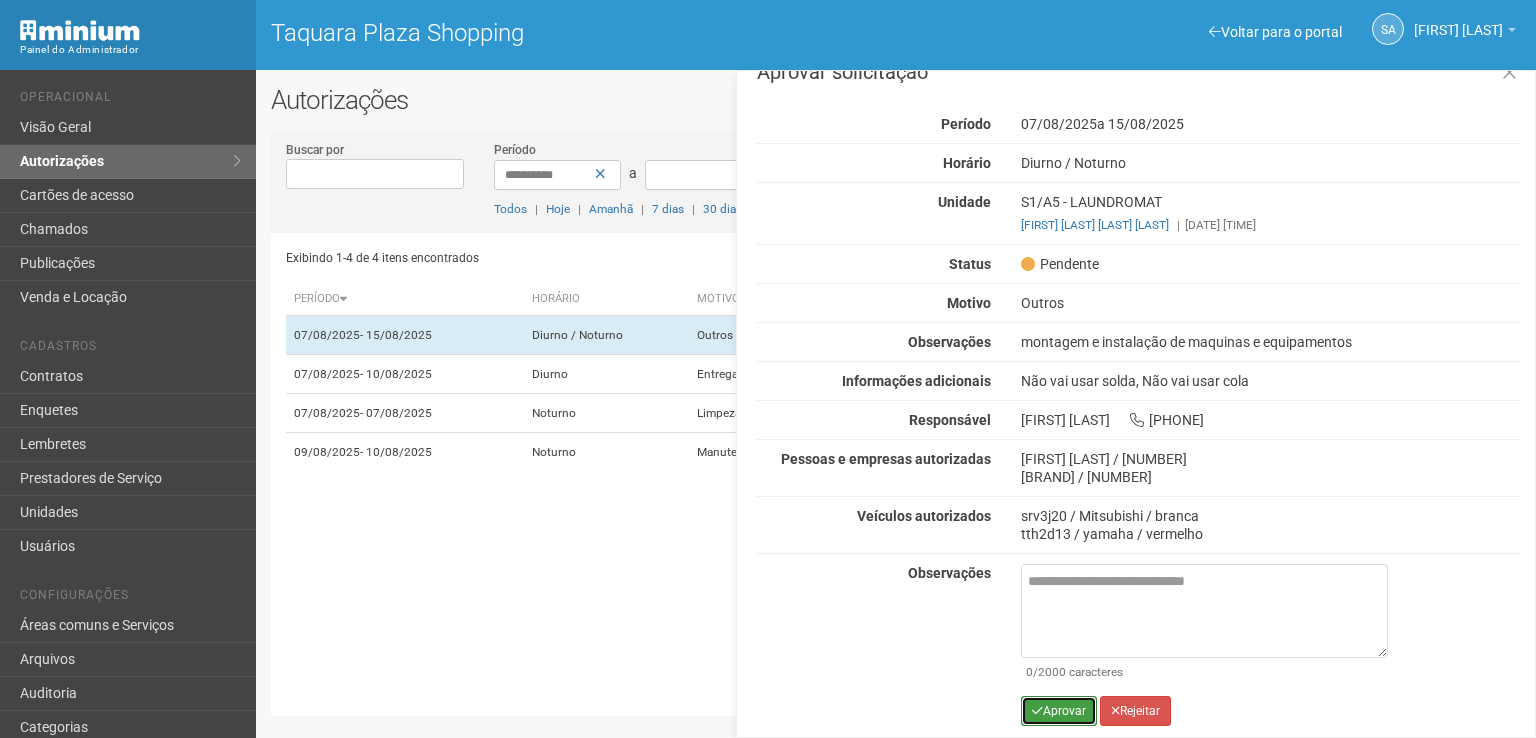 click on "Aprovar" at bounding box center [1059, 711] 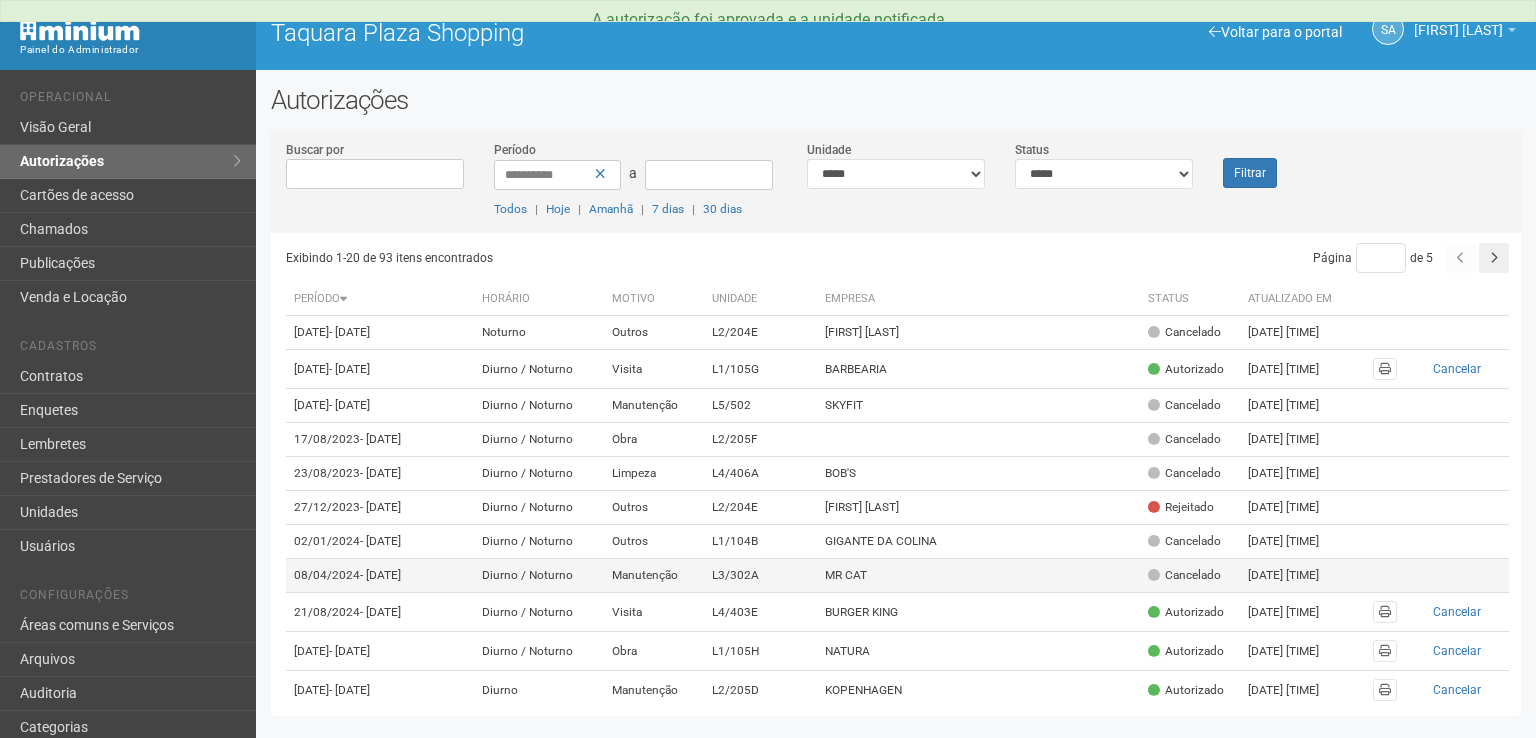 scroll, scrollTop: 0, scrollLeft: 0, axis: both 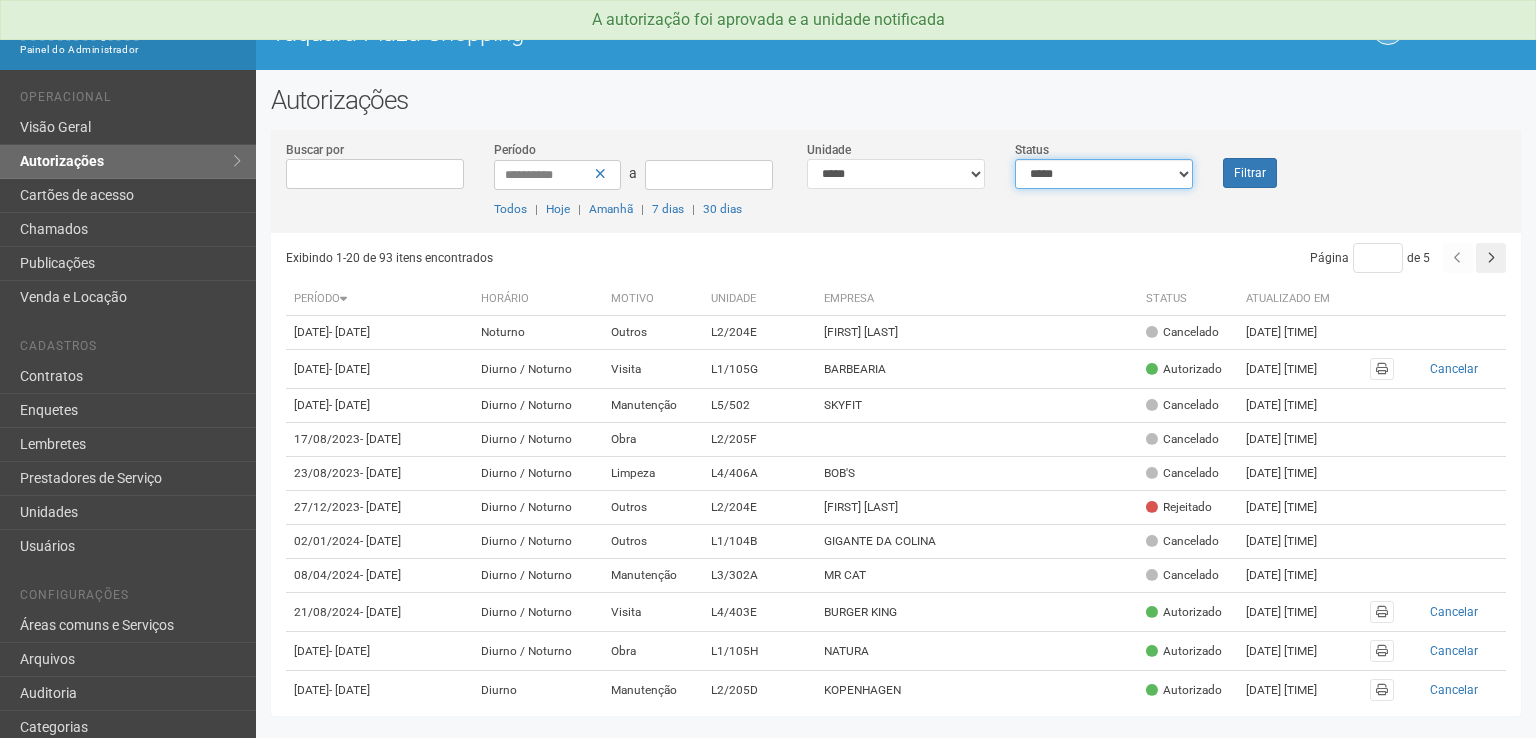 click on "**********" at bounding box center (1104, 174) 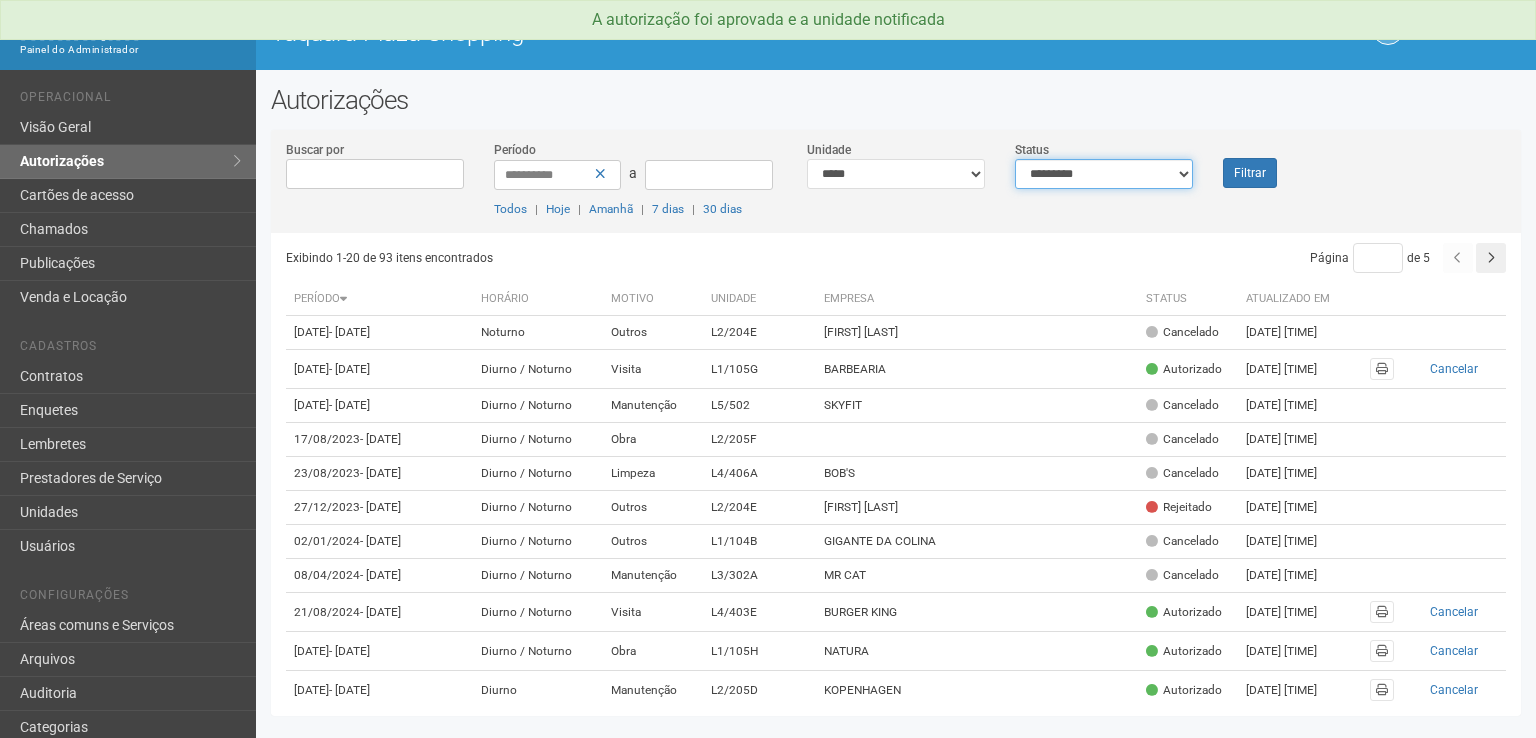 click on "**********" at bounding box center [1104, 174] 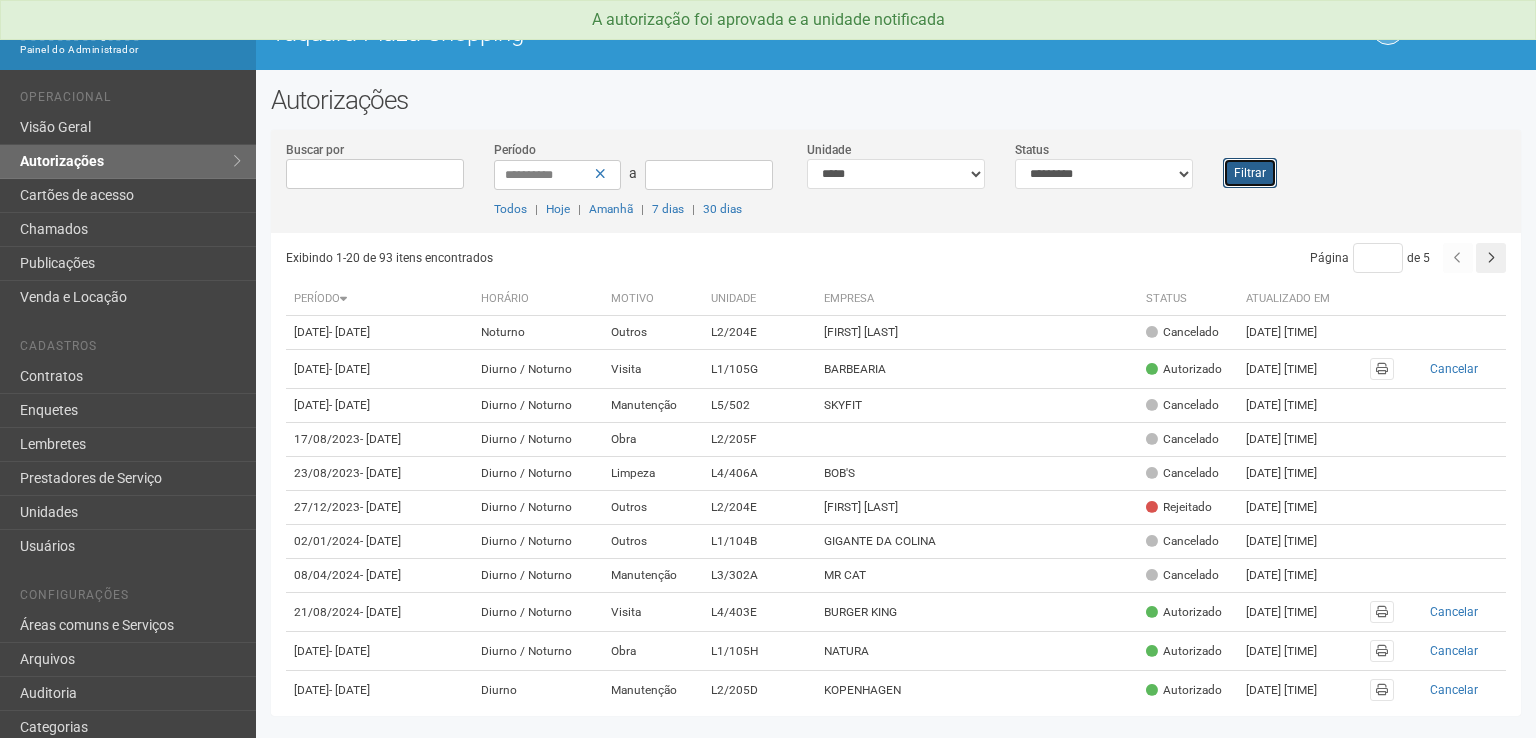 click on "Filtrar" at bounding box center (1250, 173) 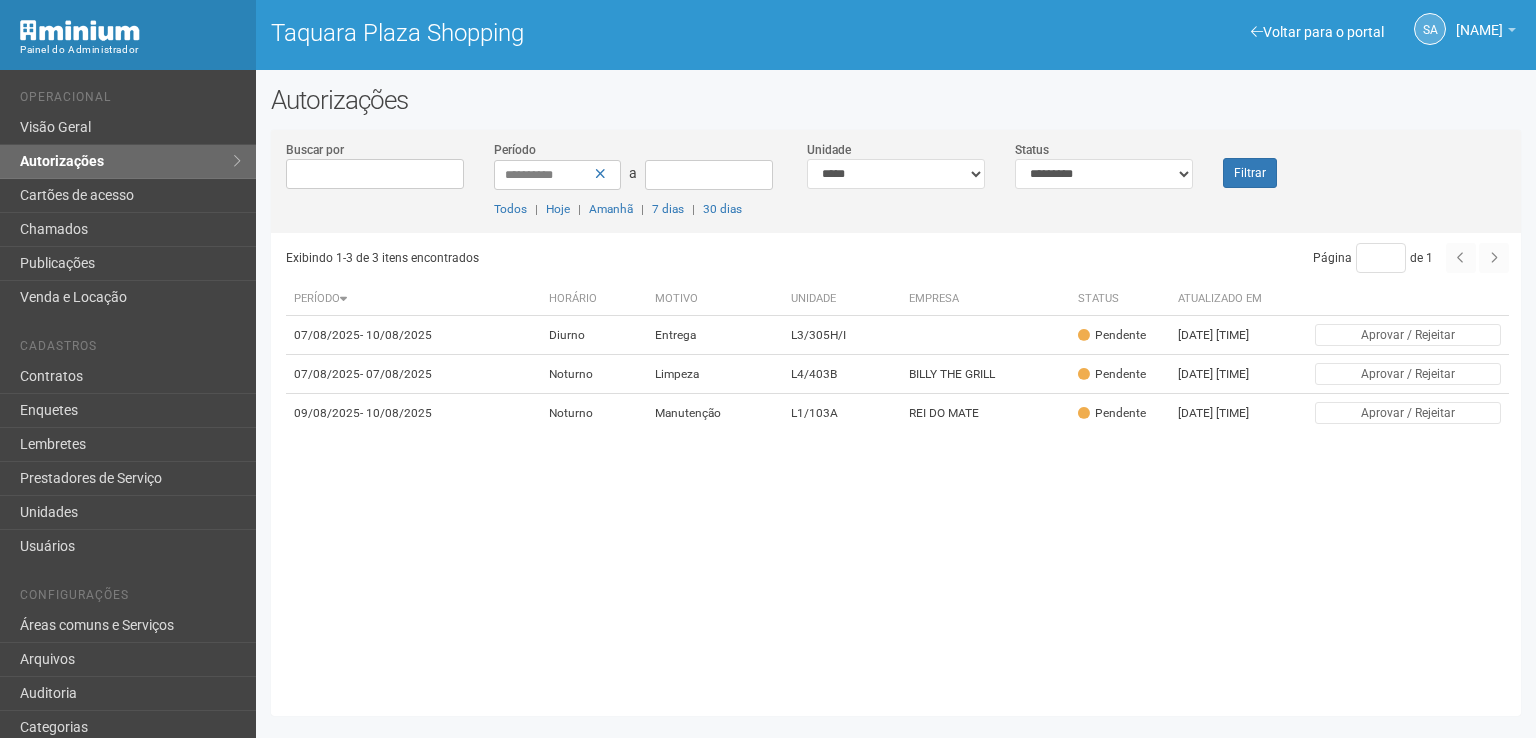 scroll, scrollTop: 0, scrollLeft: 0, axis: both 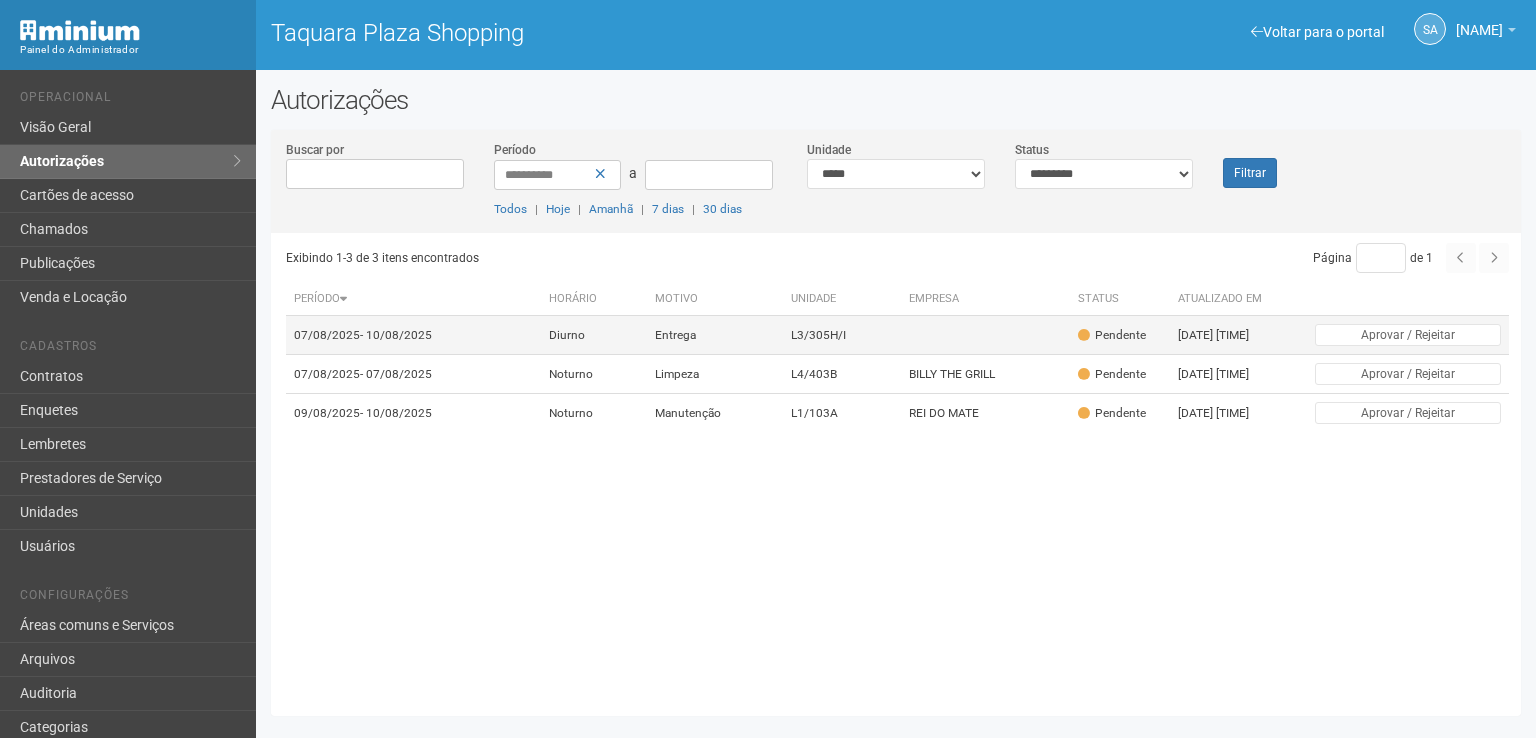 click on "Pendente" at bounding box center (1112, 335) 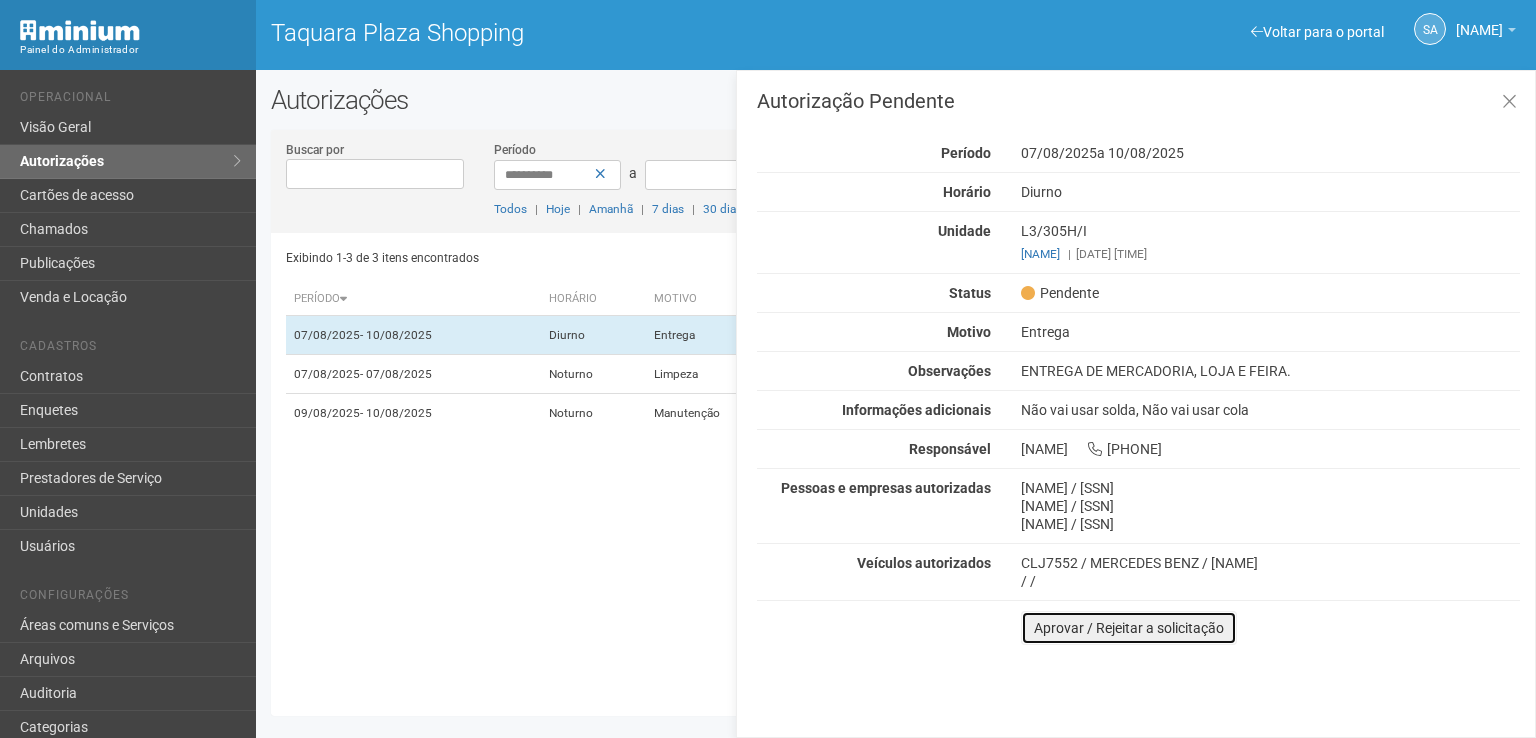 click on "Aprovar / Rejeitar a solicitação" at bounding box center (1129, 628) 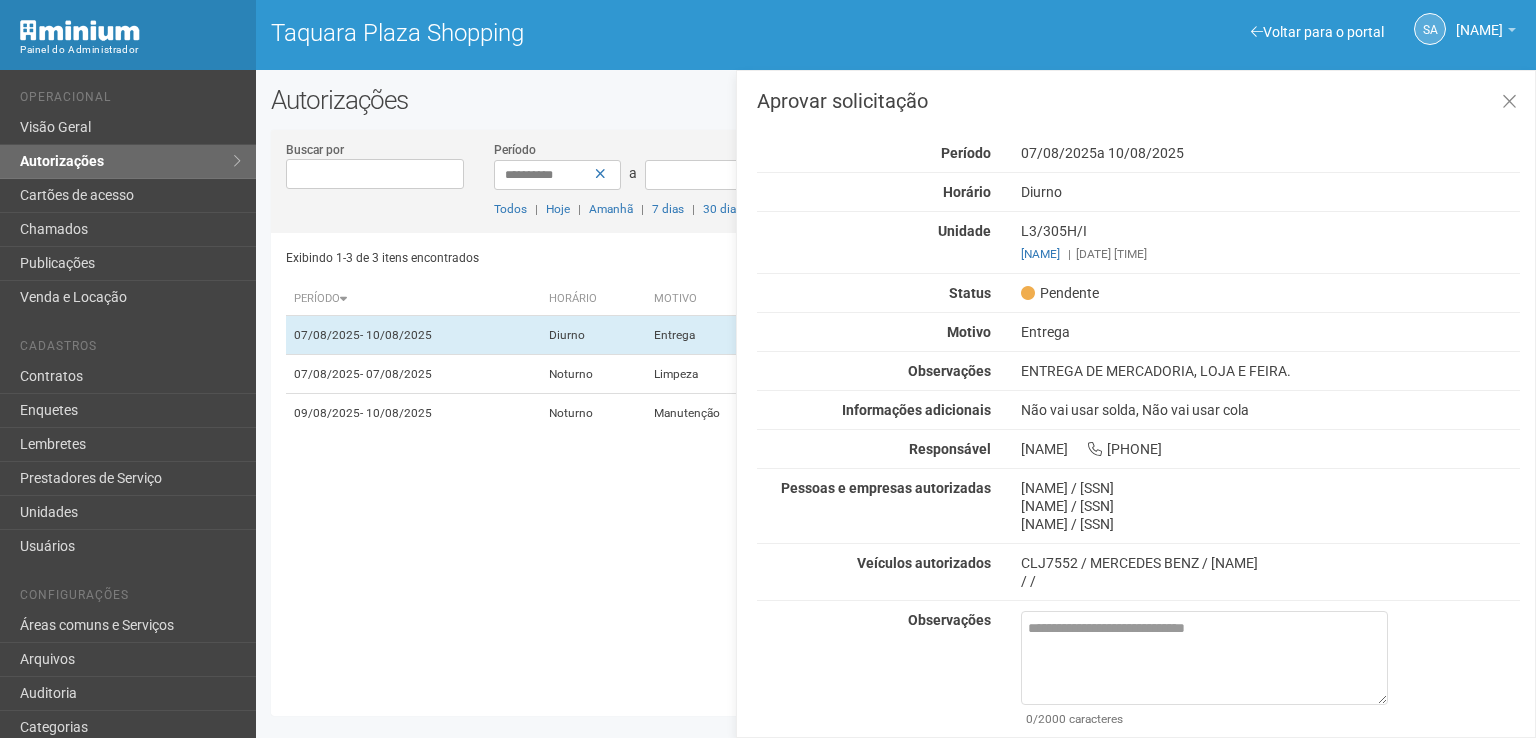 scroll, scrollTop: 48, scrollLeft: 0, axis: vertical 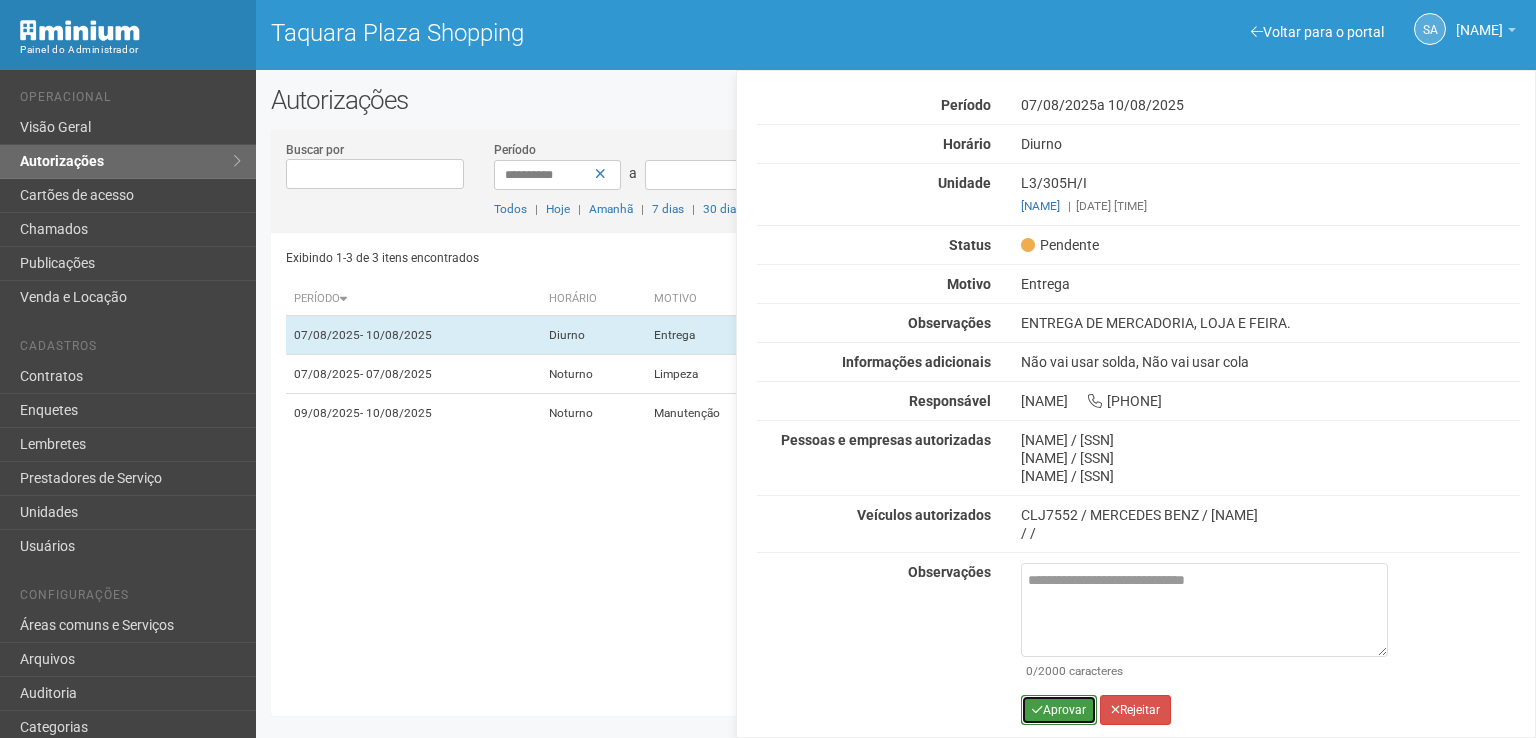 click on "Aprovar" at bounding box center [1059, 710] 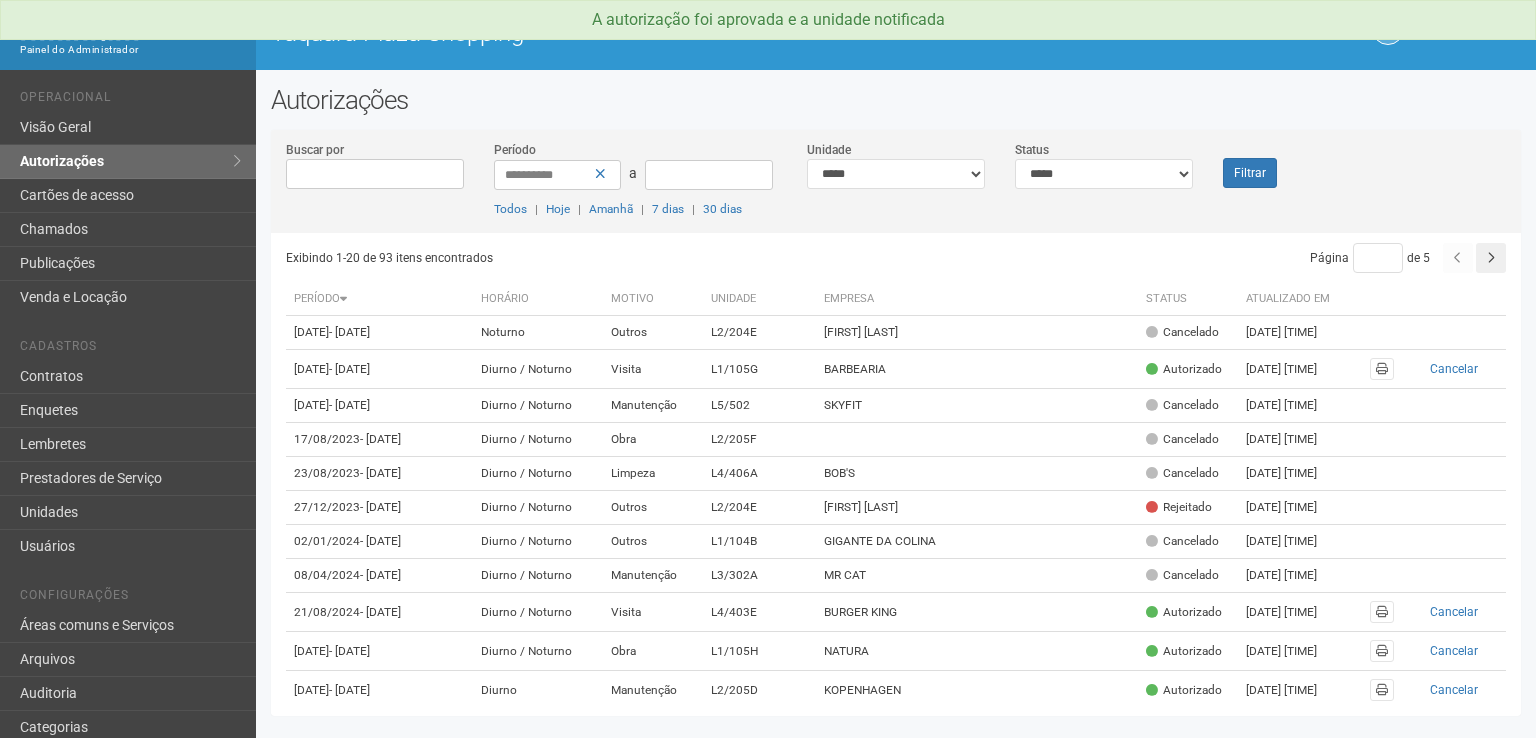 scroll, scrollTop: 0, scrollLeft: 0, axis: both 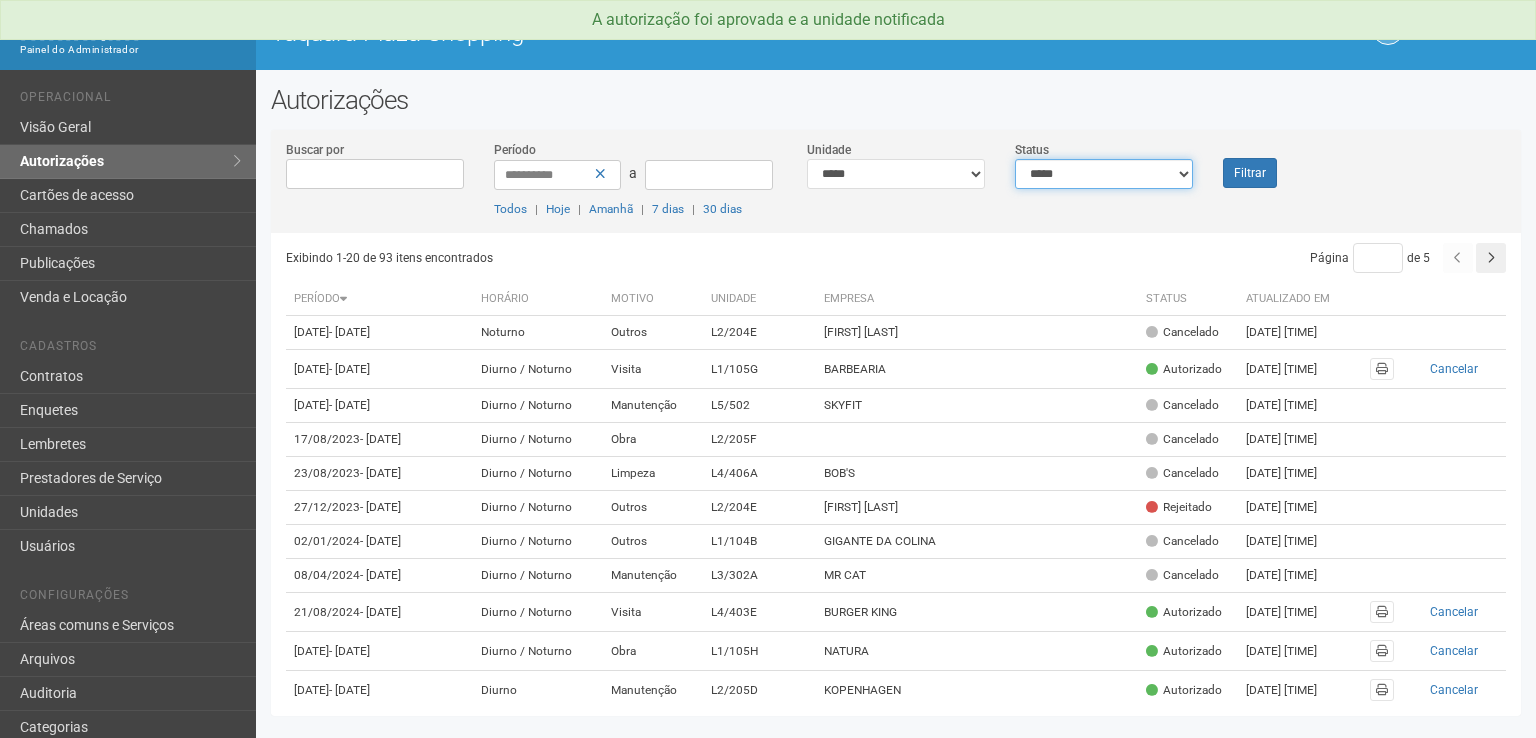click on "**********" at bounding box center (1104, 174) 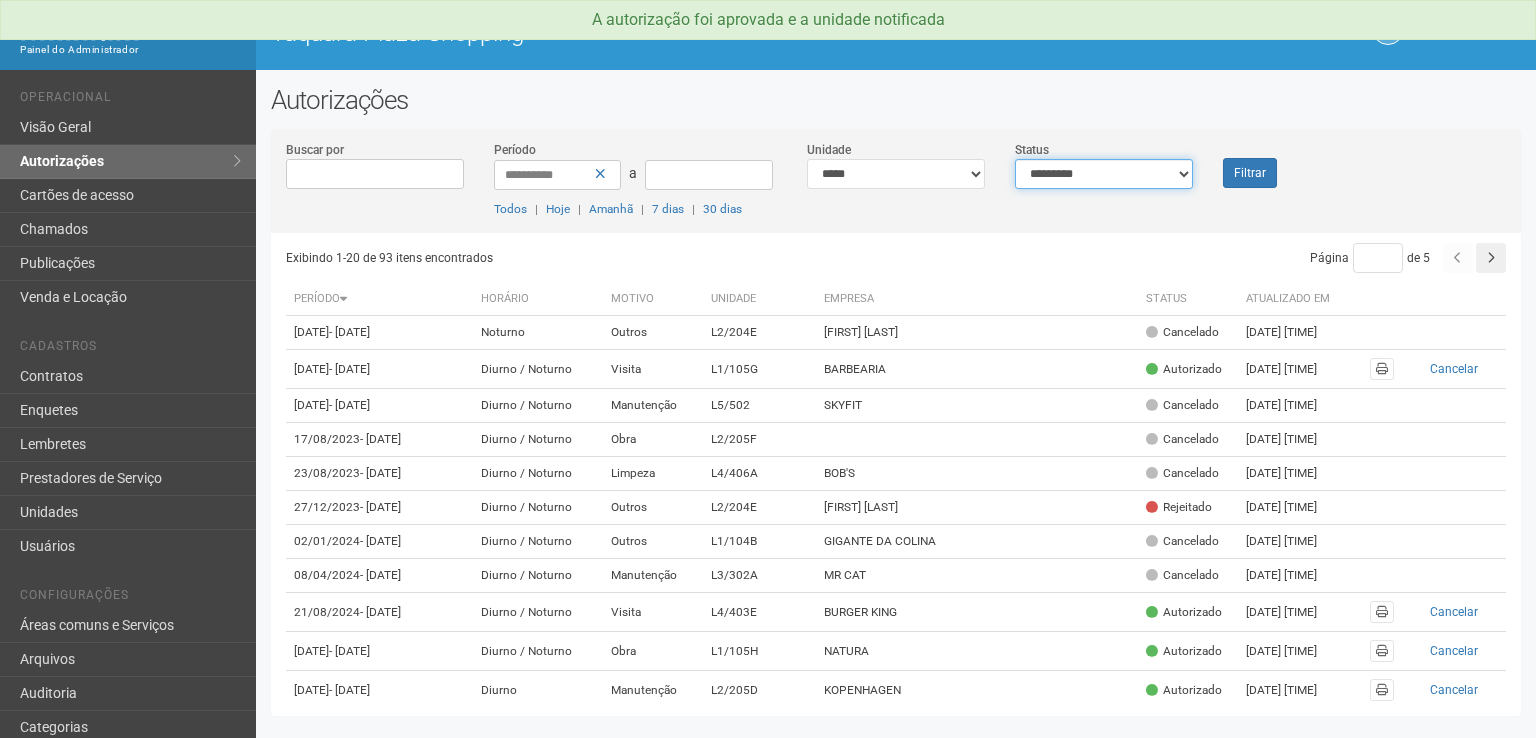 click on "**********" at bounding box center [1104, 174] 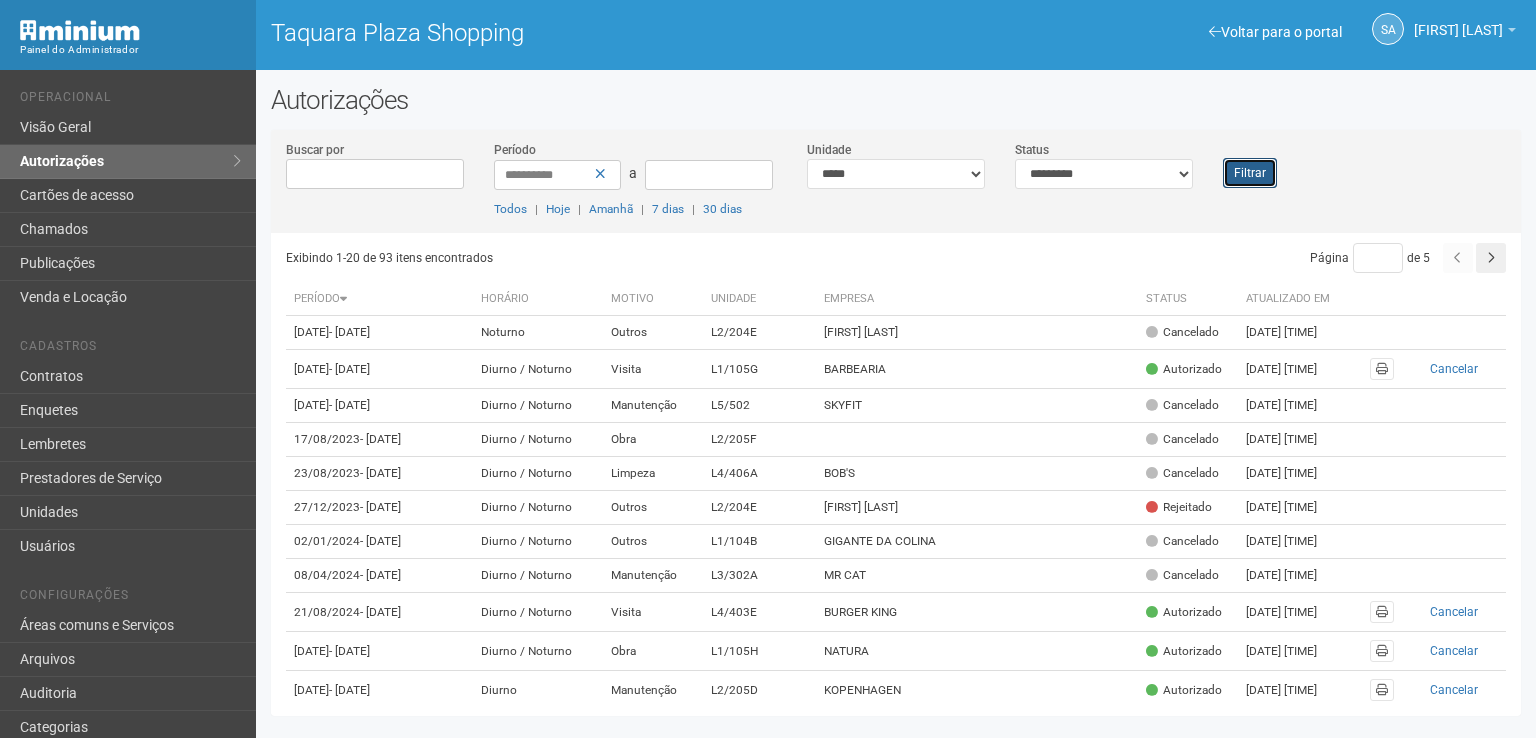 click on "Filtrar" at bounding box center (1250, 173) 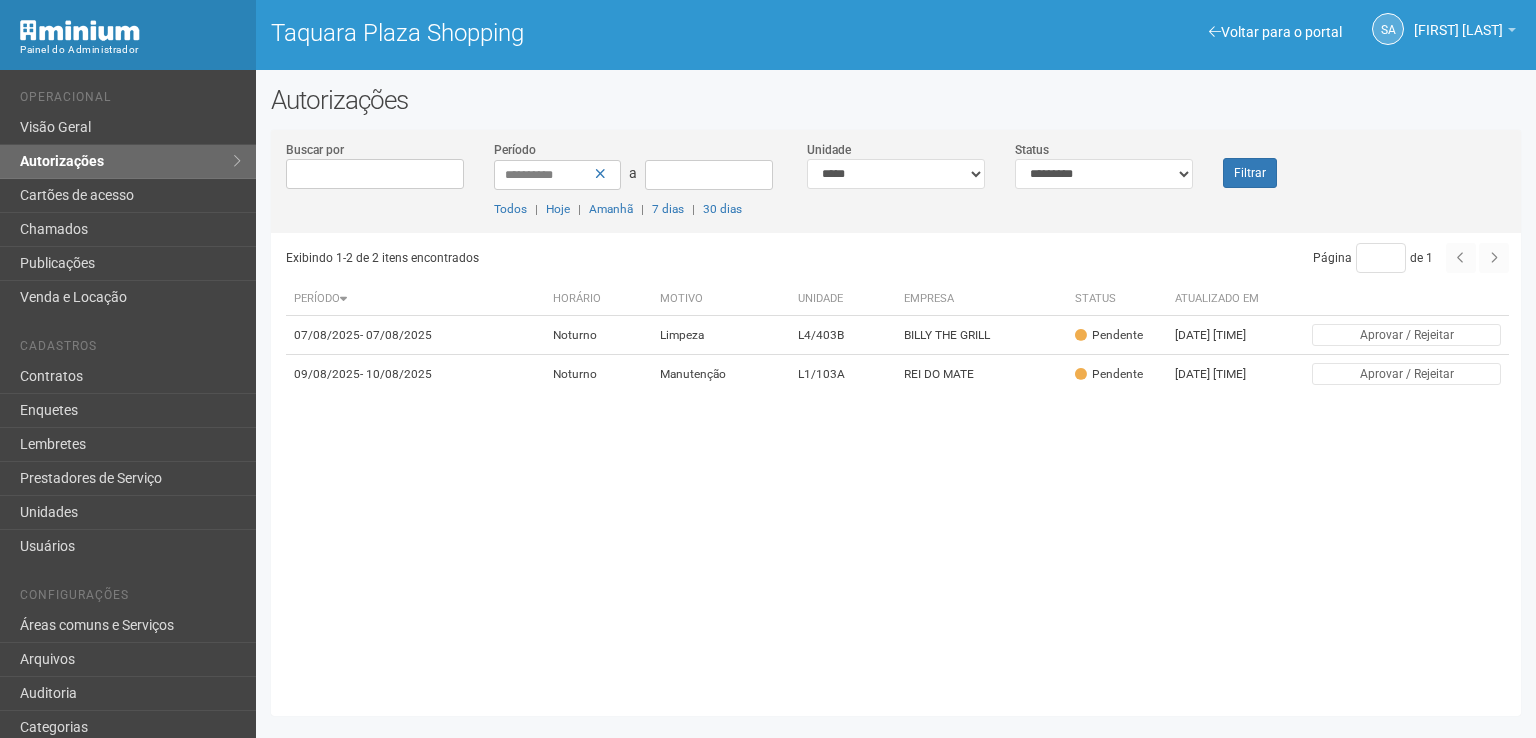scroll, scrollTop: 0, scrollLeft: 0, axis: both 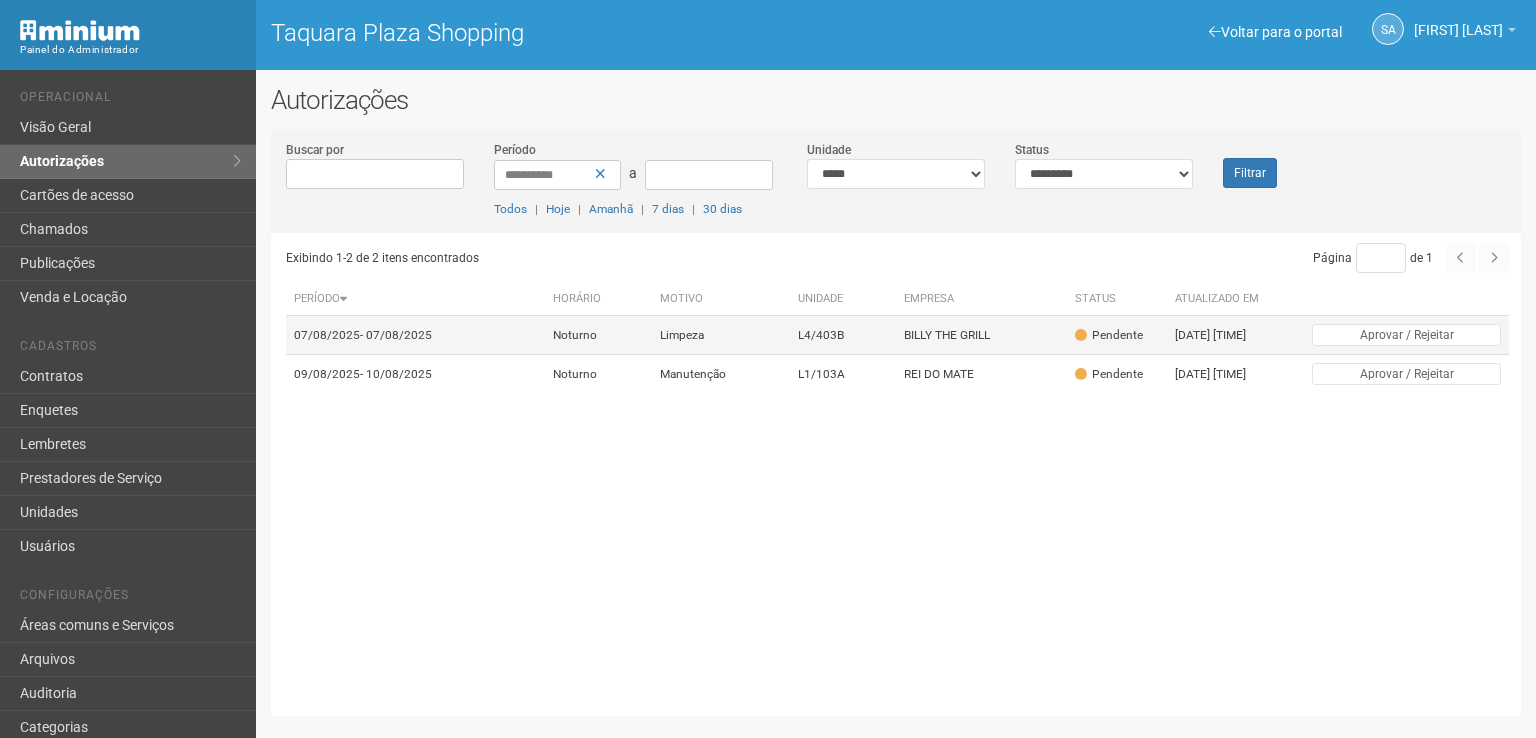 click on "BILLY THE GRILL" at bounding box center [981, 335] 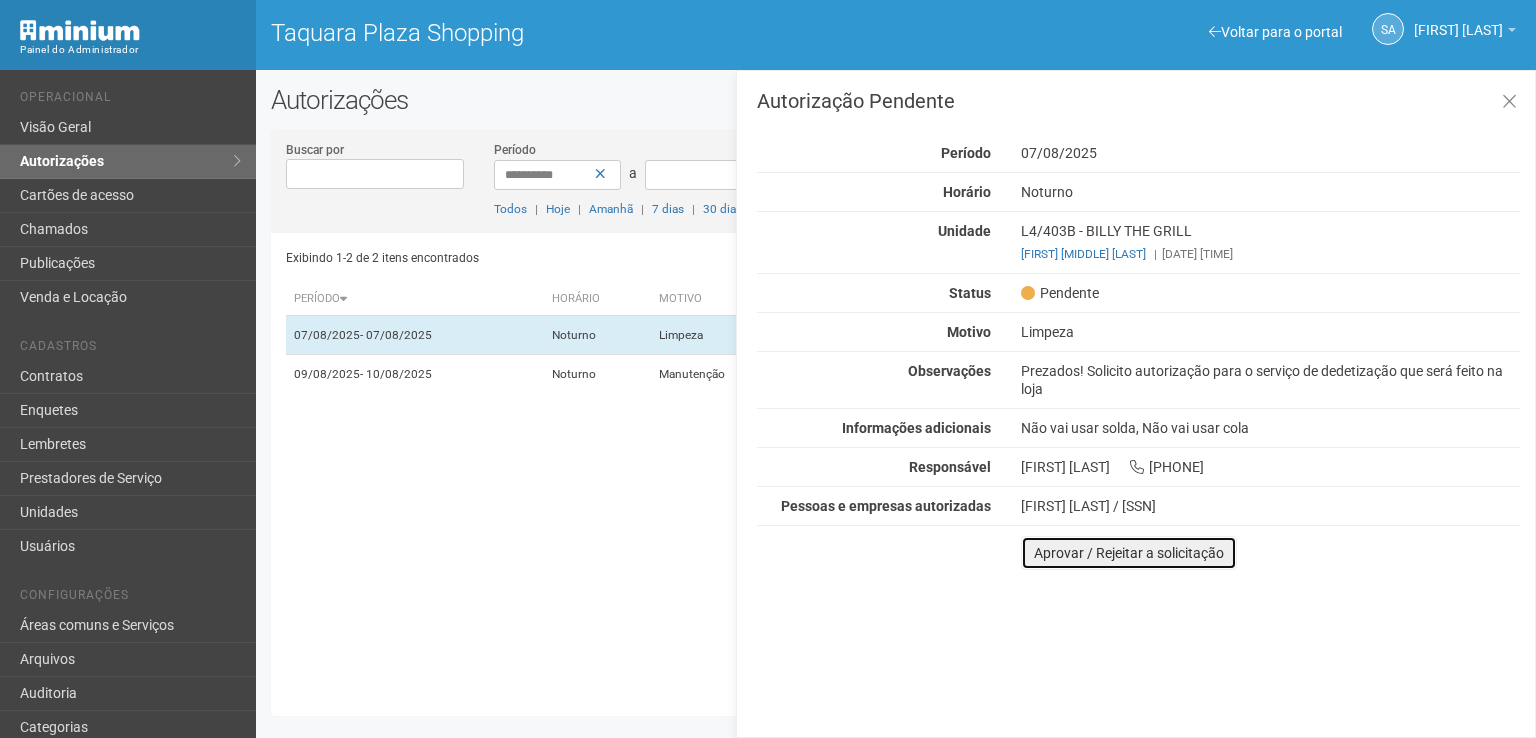click on "Aprovar / Rejeitar a solicitação" at bounding box center (1129, 553) 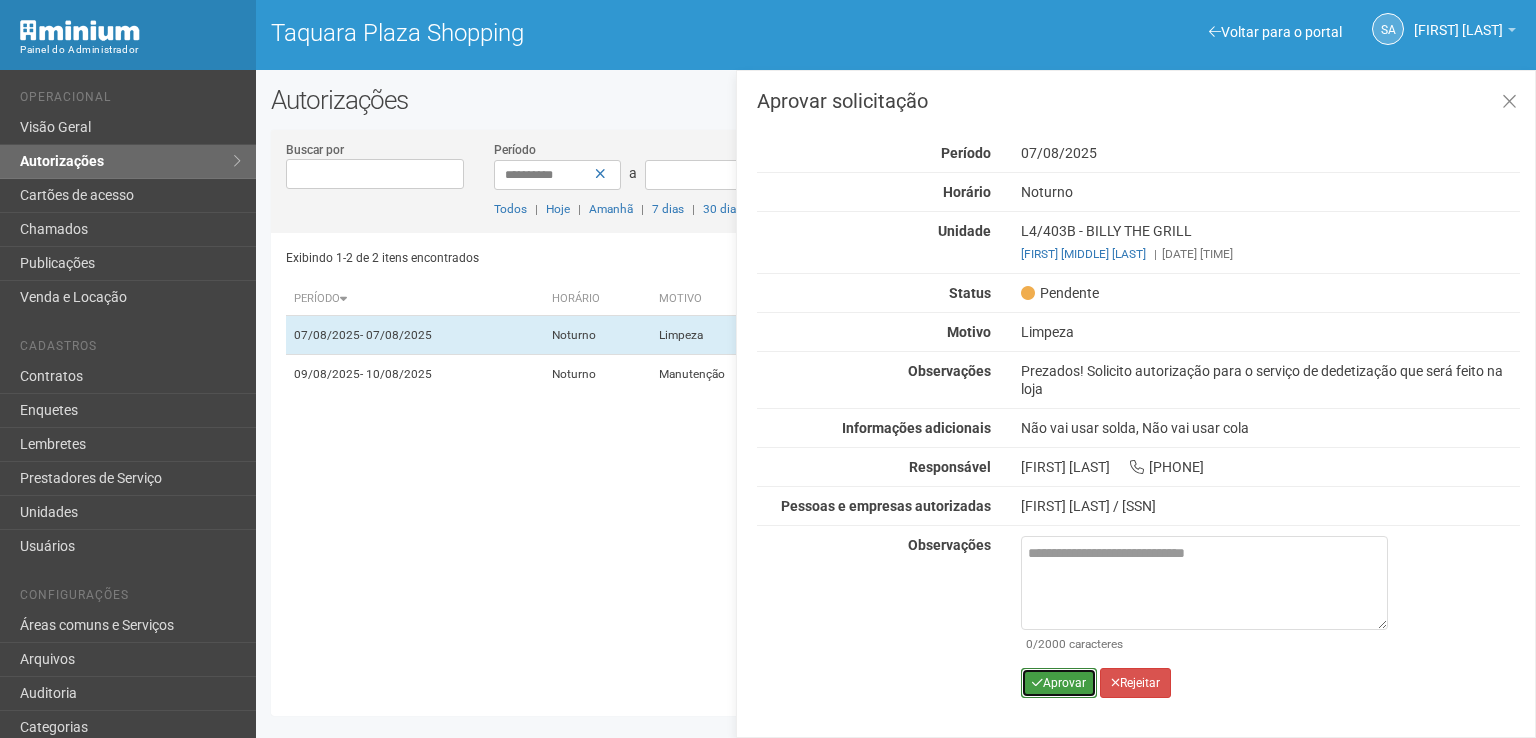 click on "Aprovar" at bounding box center (1059, 683) 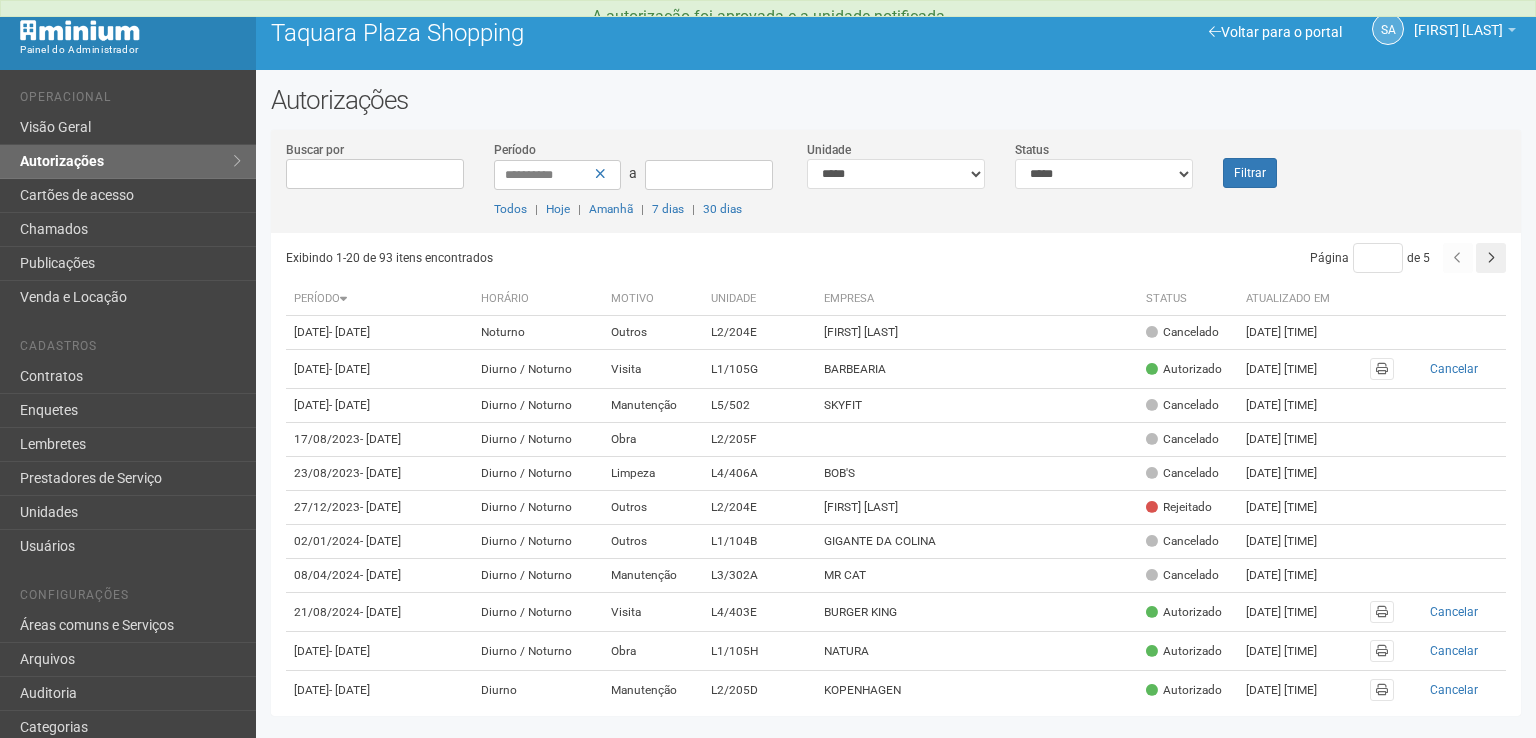 scroll, scrollTop: 0, scrollLeft: 0, axis: both 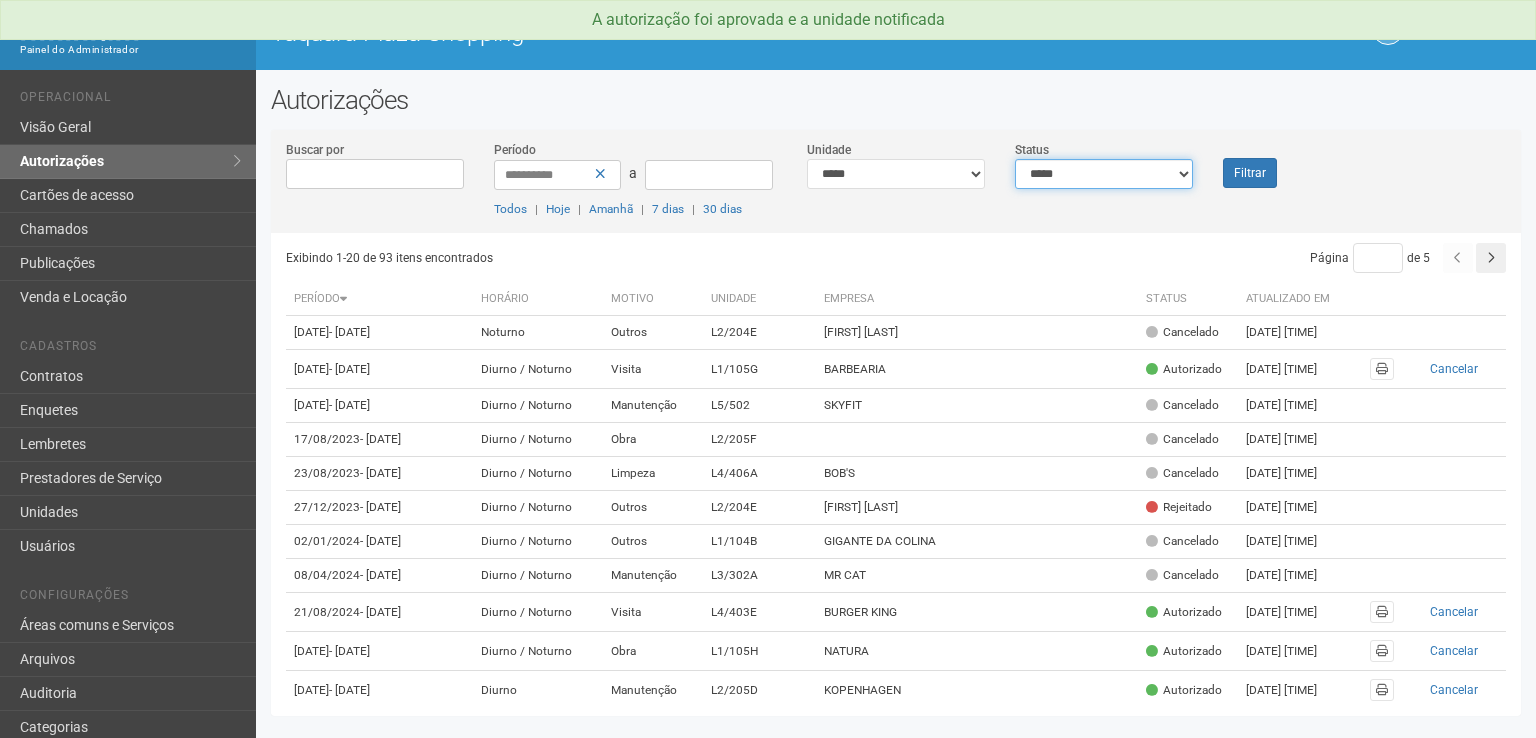 drag, startPoint x: 1184, startPoint y: 173, endPoint x: 1180, endPoint y: 185, distance: 12.649111 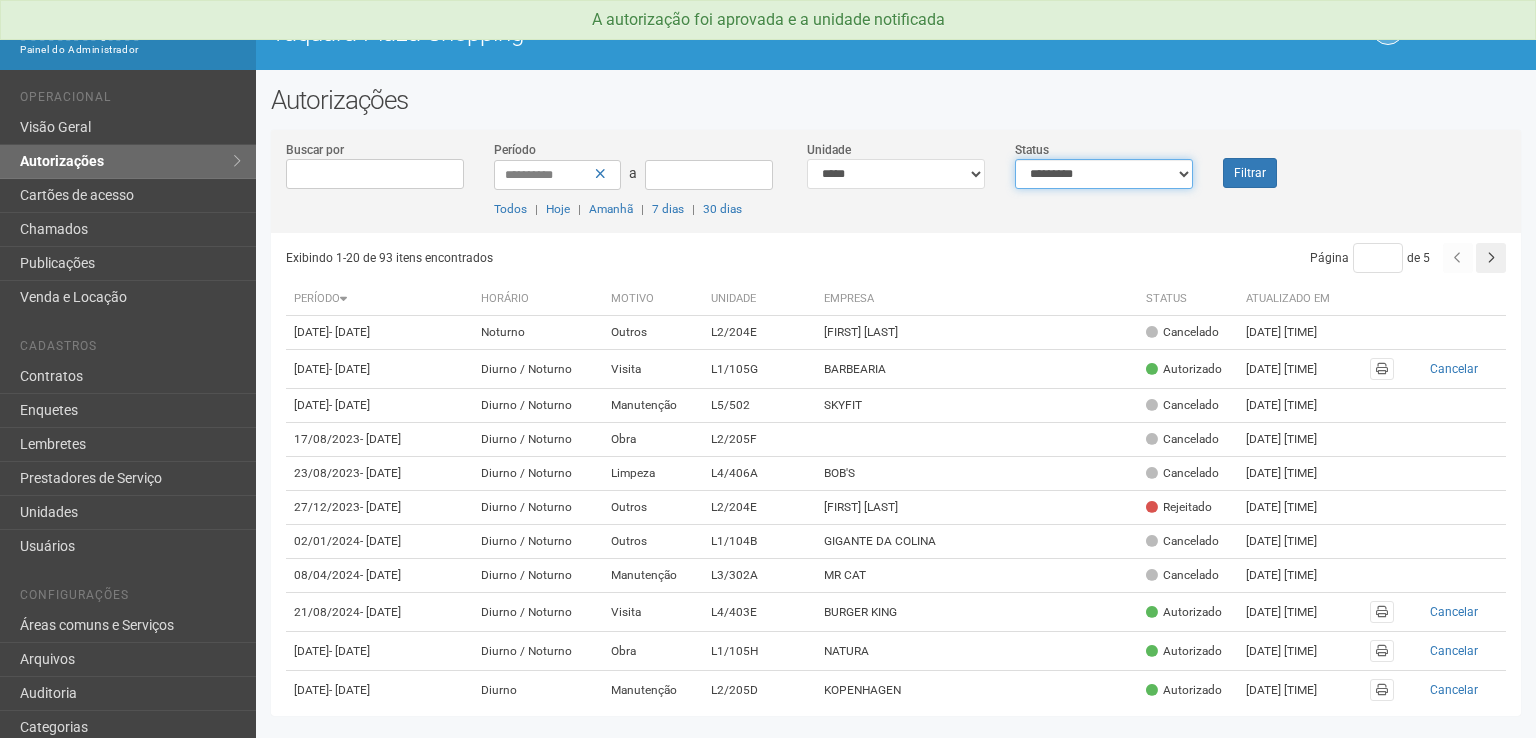 click on "**********" at bounding box center (1104, 174) 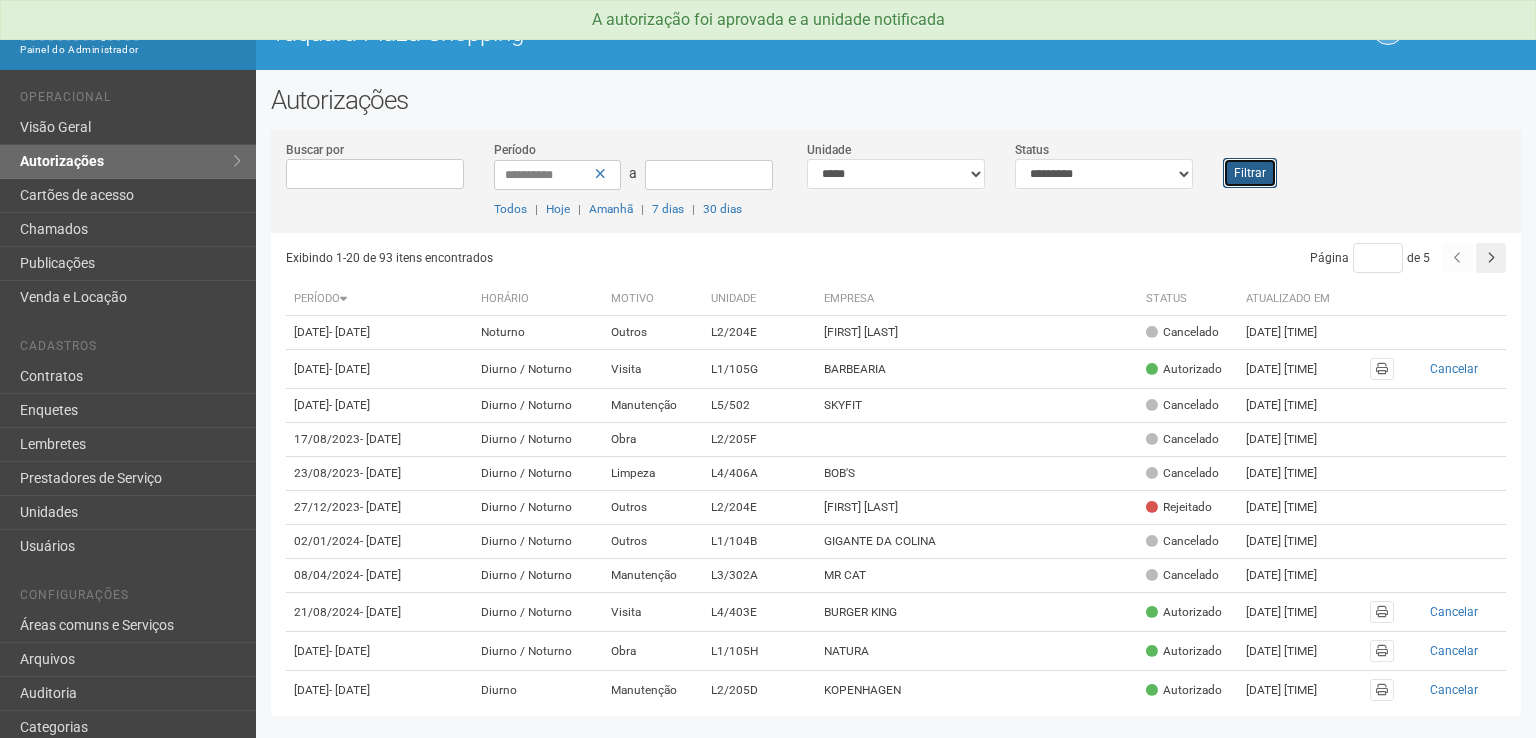 click on "Filtrar" at bounding box center [1250, 173] 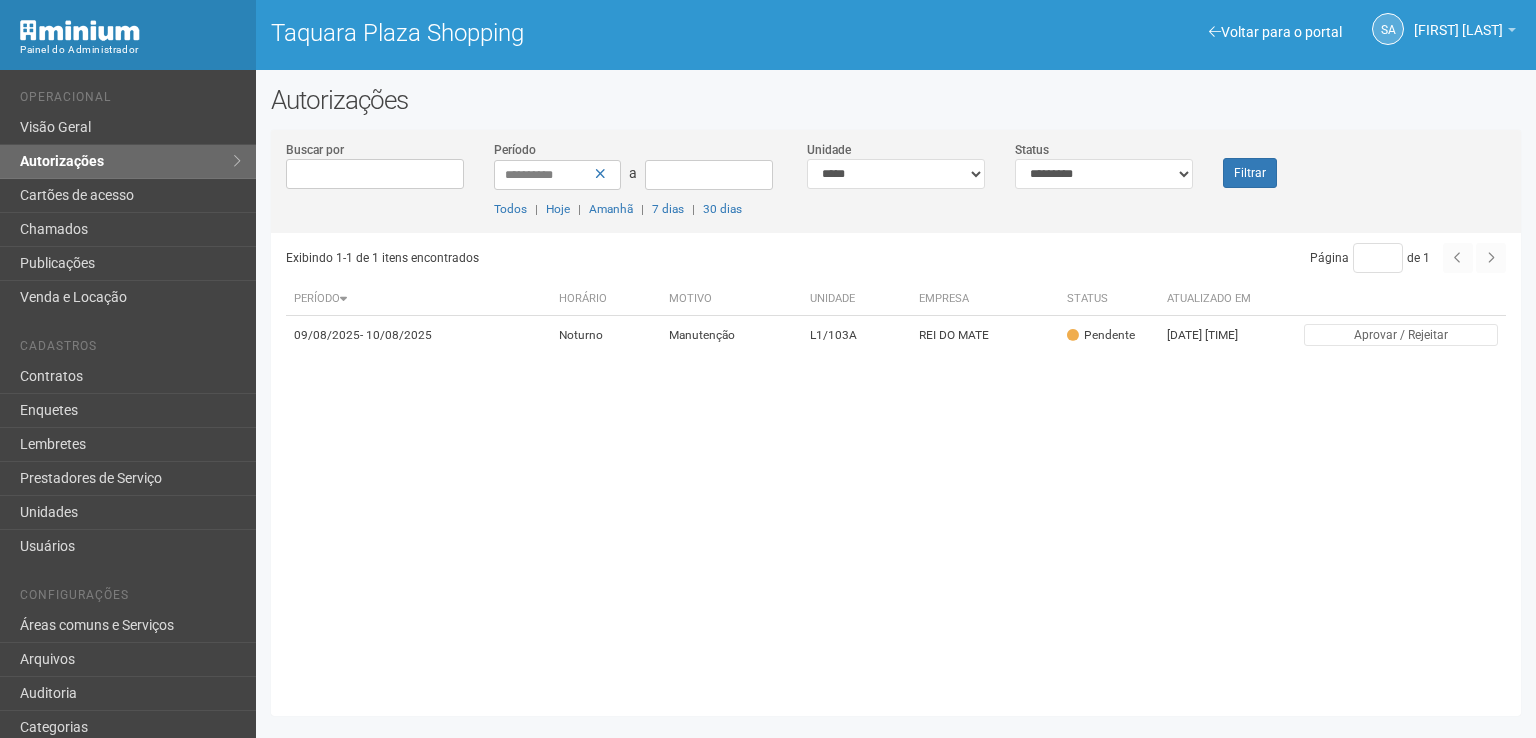 scroll, scrollTop: 0, scrollLeft: 0, axis: both 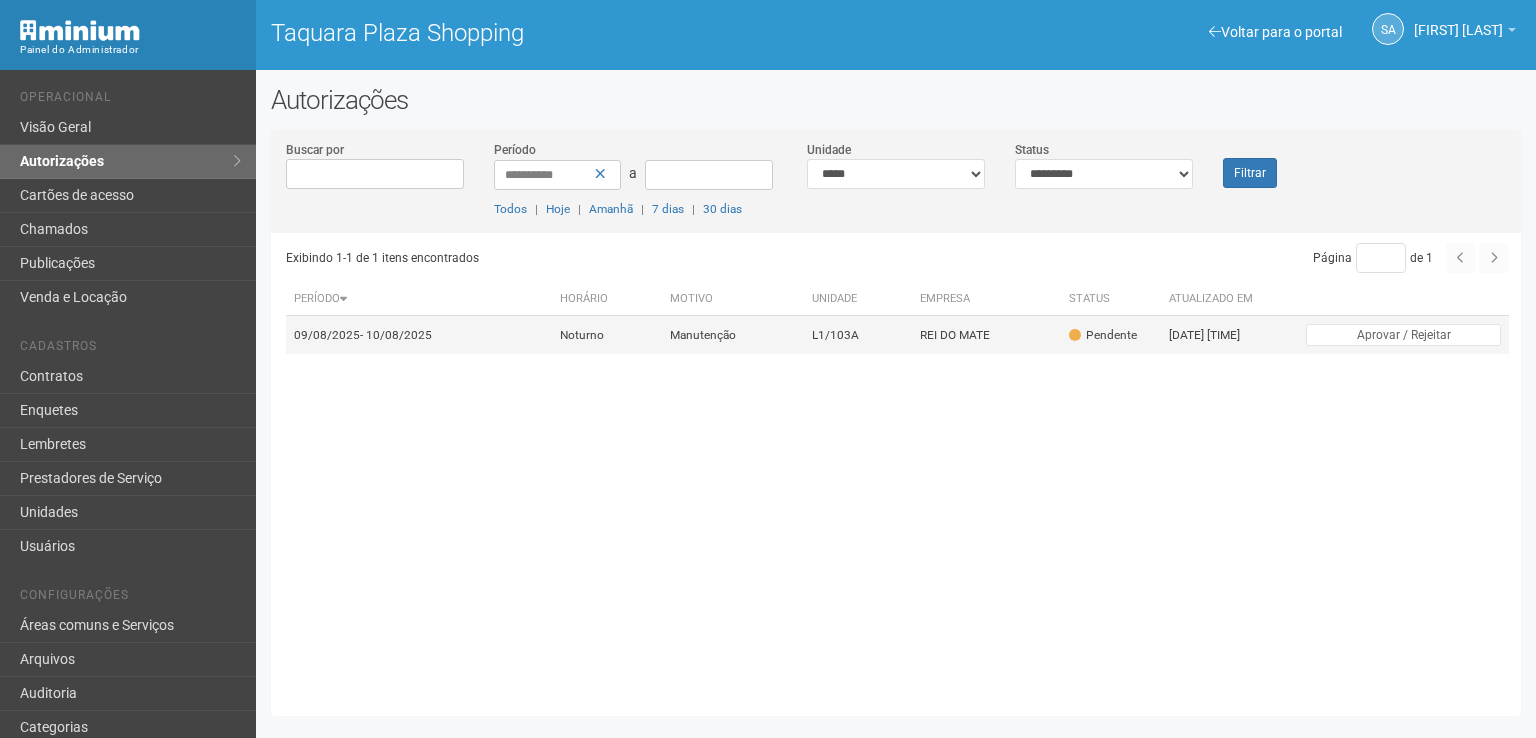click on "Pendente" at bounding box center [1103, 335] 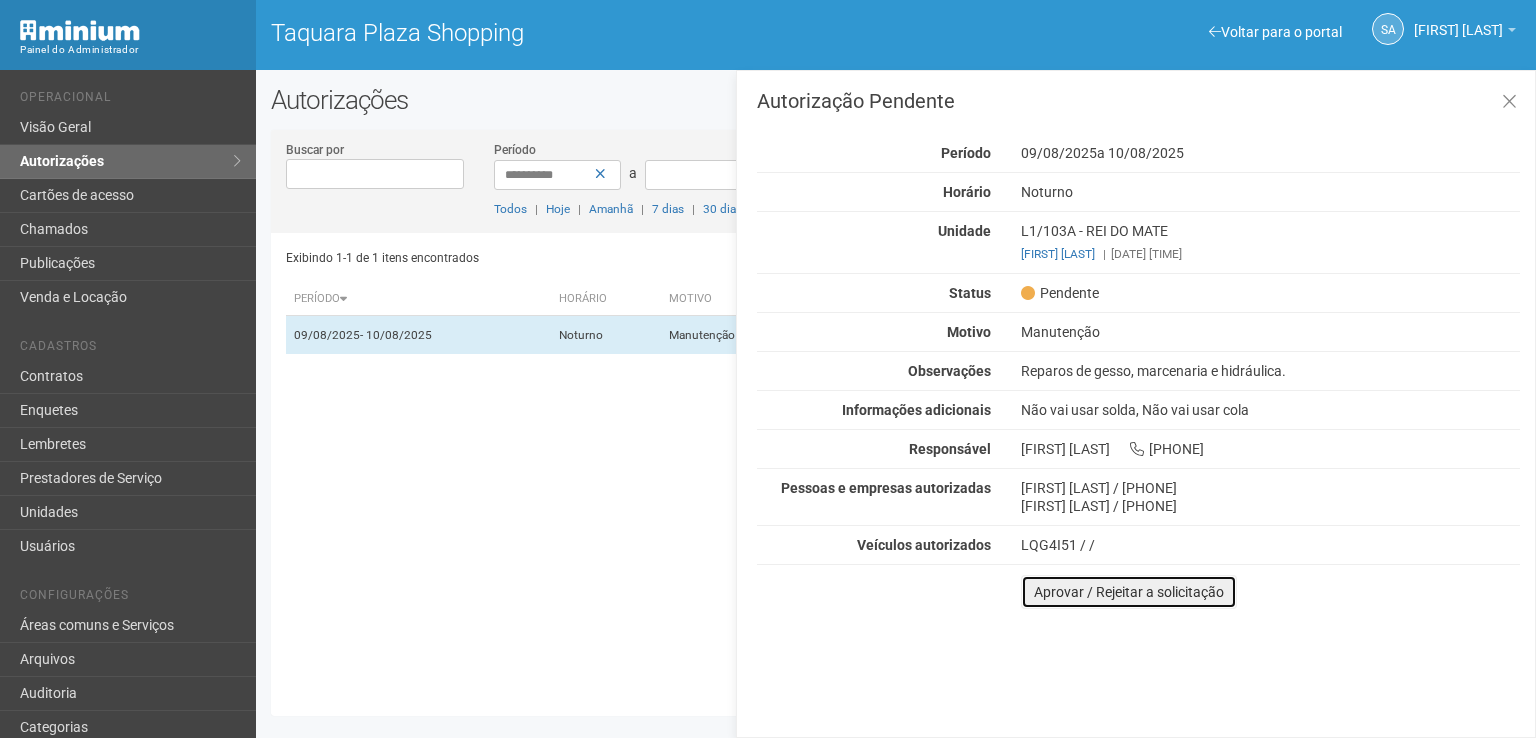 click on "Aprovar / Rejeitar a solicitação" at bounding box center (1129, 592) 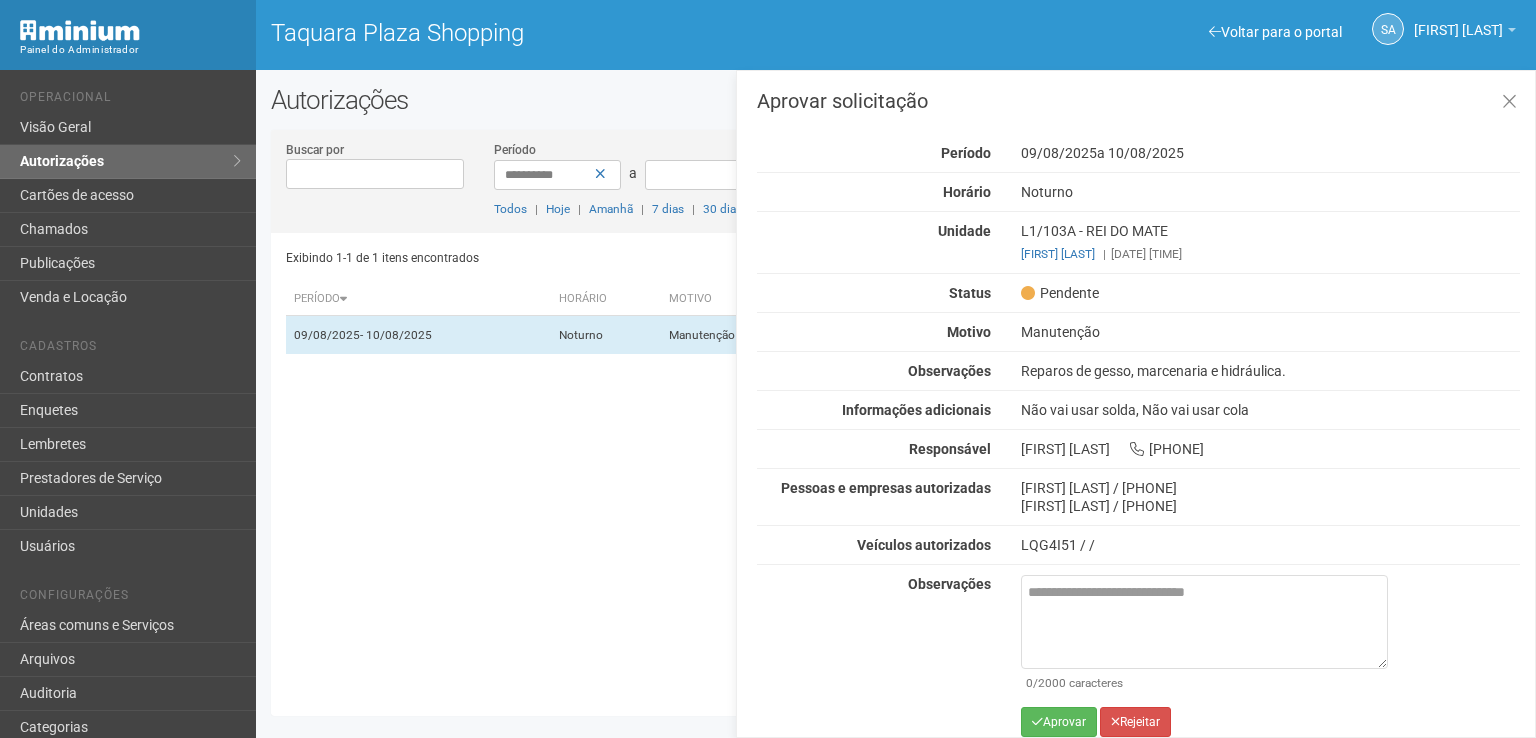 scroll, scrollTop: 12, scrollLeft: 0, axis: vertical 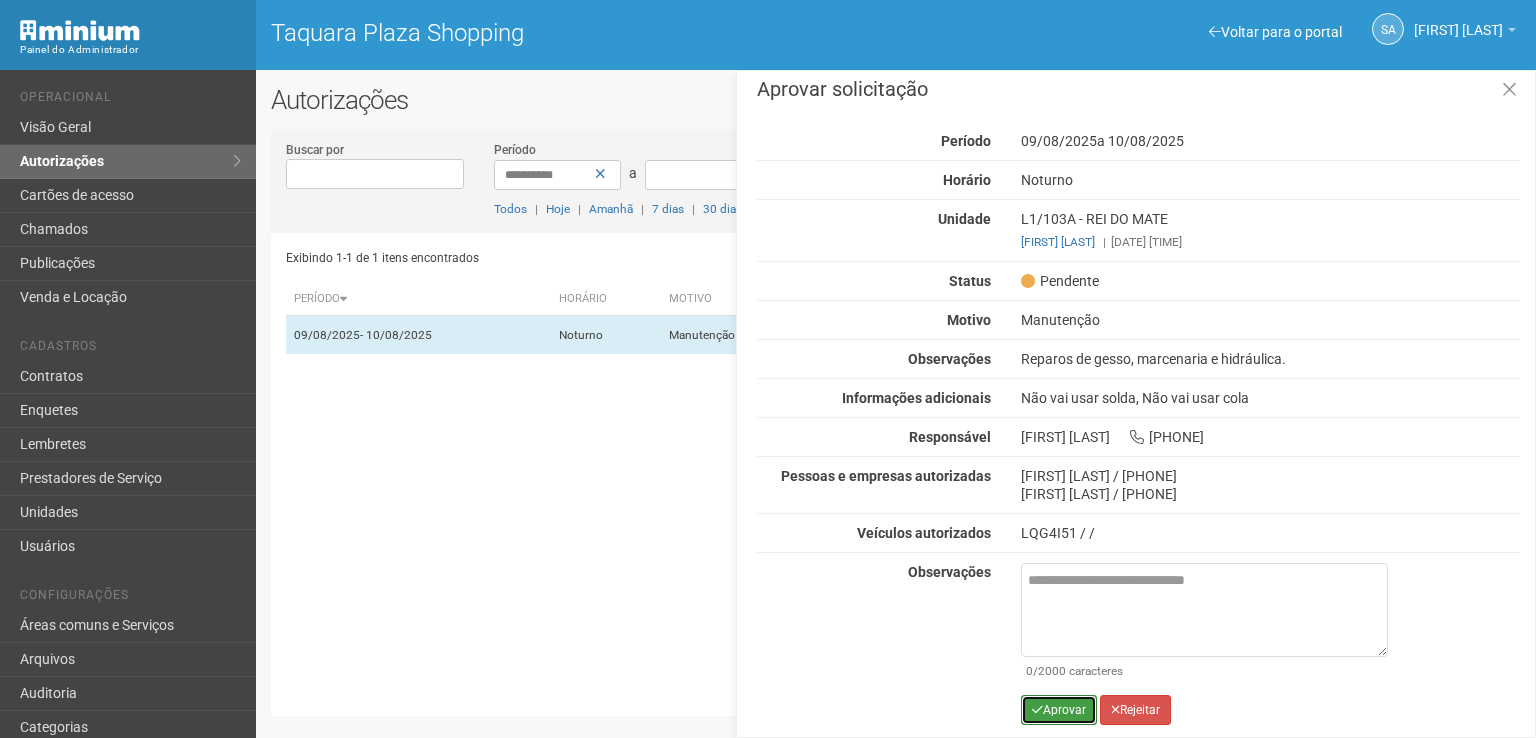 click on "Aprovar" at bounding box center (1059, 710) 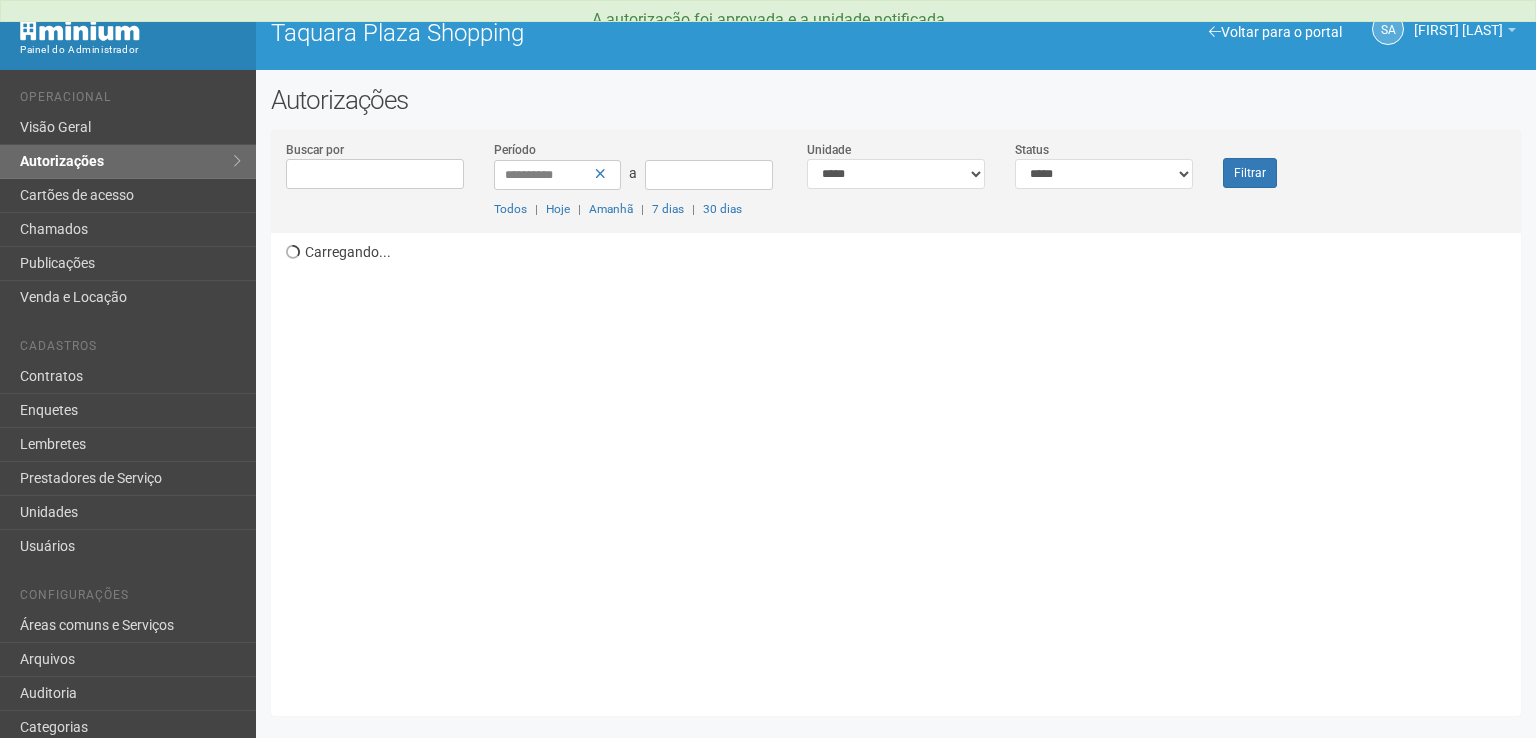 scroll, scrollTop: 0, scrollLeft: 0, axis: both 